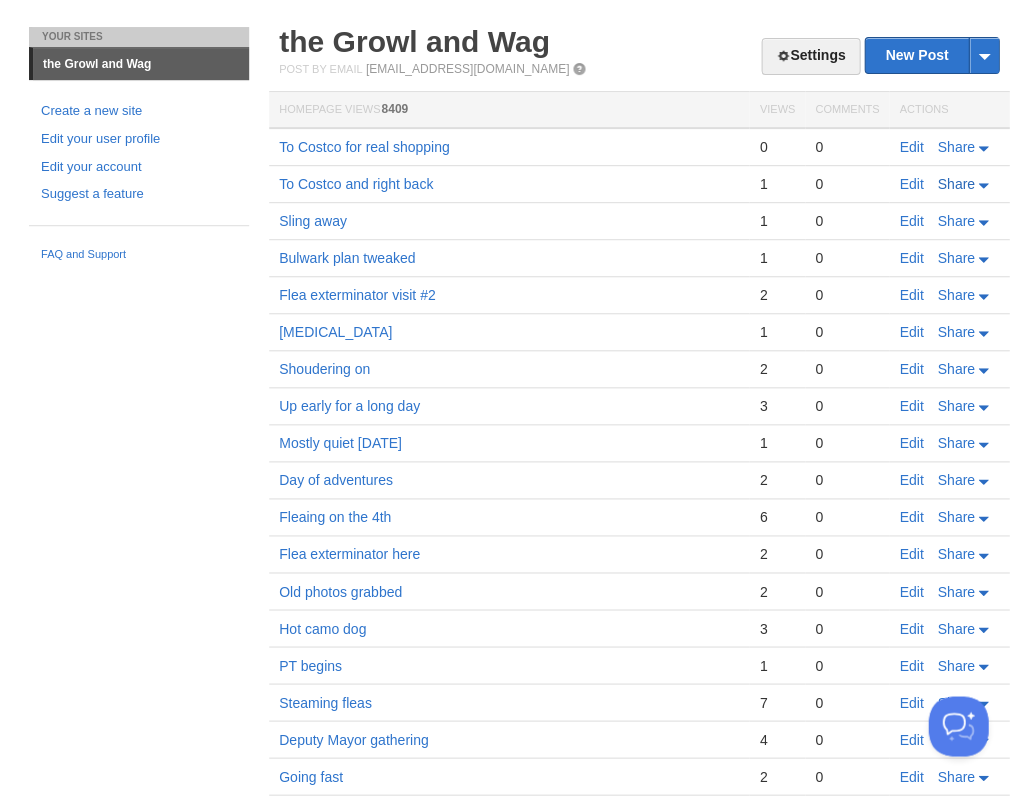 scroll, scrollTop: 0, scrollLeft: 0, axis: both 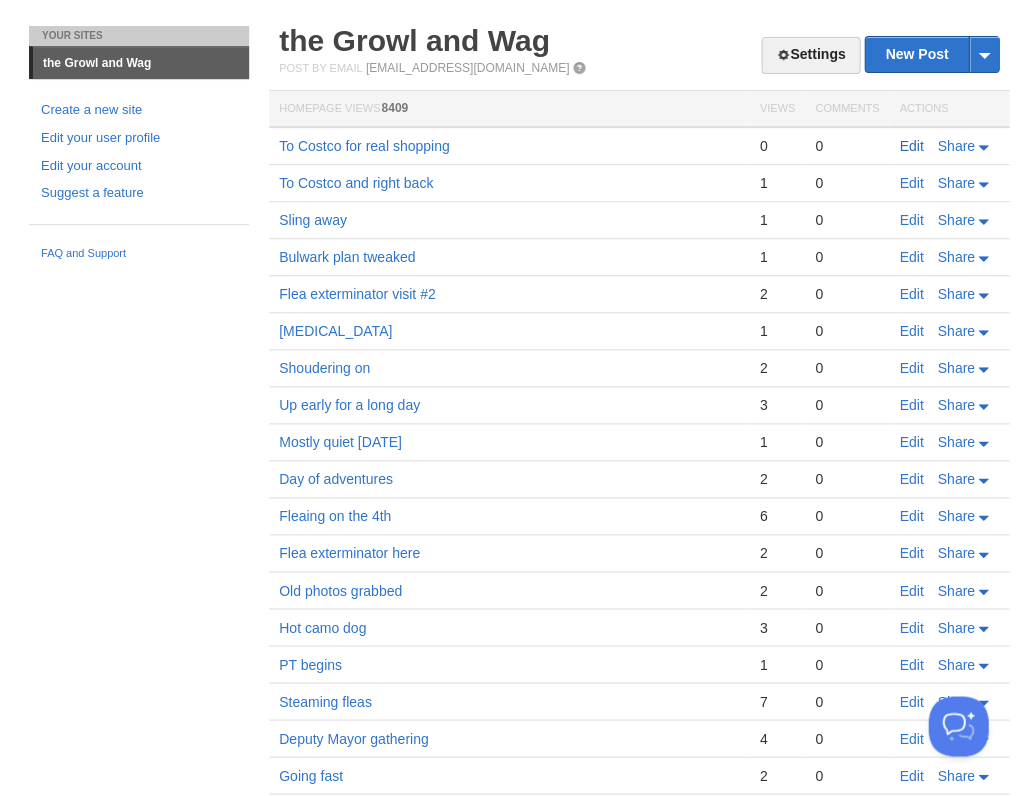 click on "Edit" at bounding box center [911, 146] 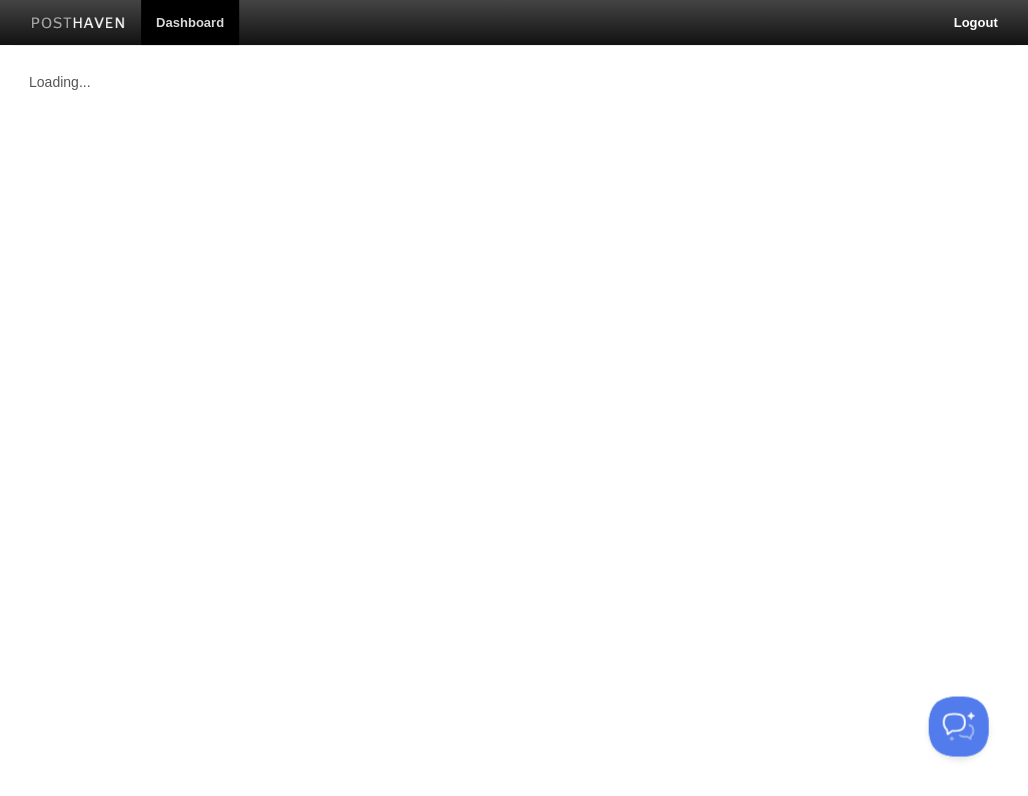 scroll, scrollTop: 0, scrollLeft: 0, axis: both 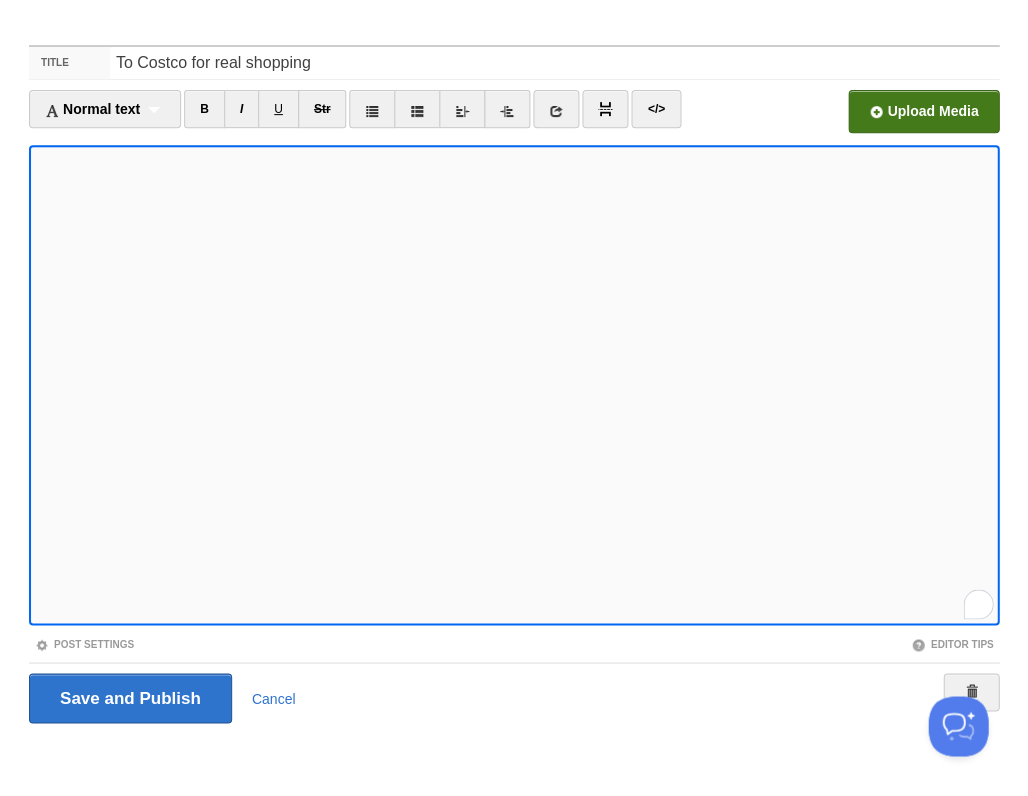 click at bounding box center (320, 117) 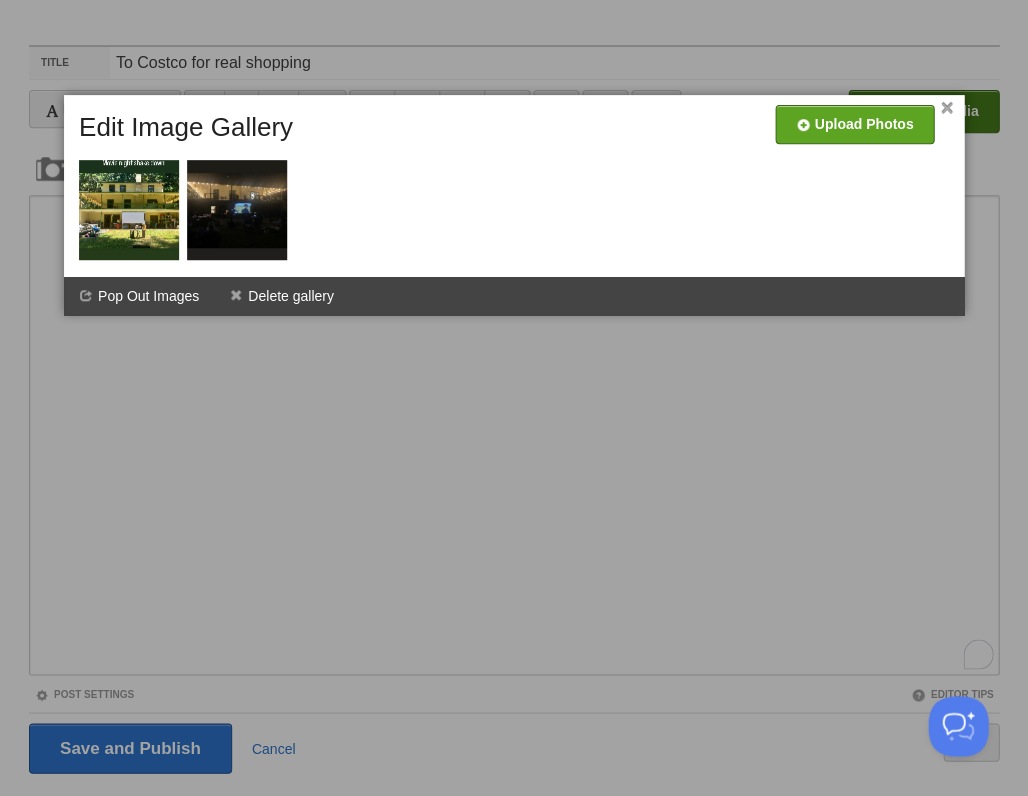 click on "×" at bounding box center (946, 108) 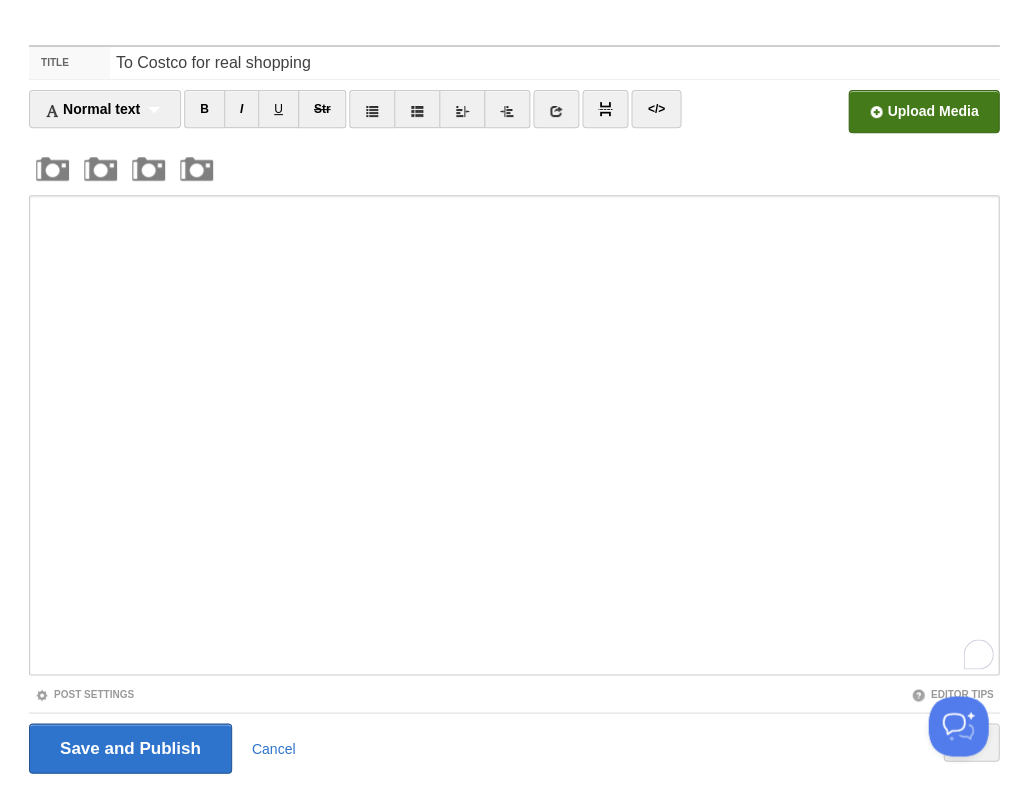 scroll, scrollTop: 399, scrollLeft: 0, axis: vertical 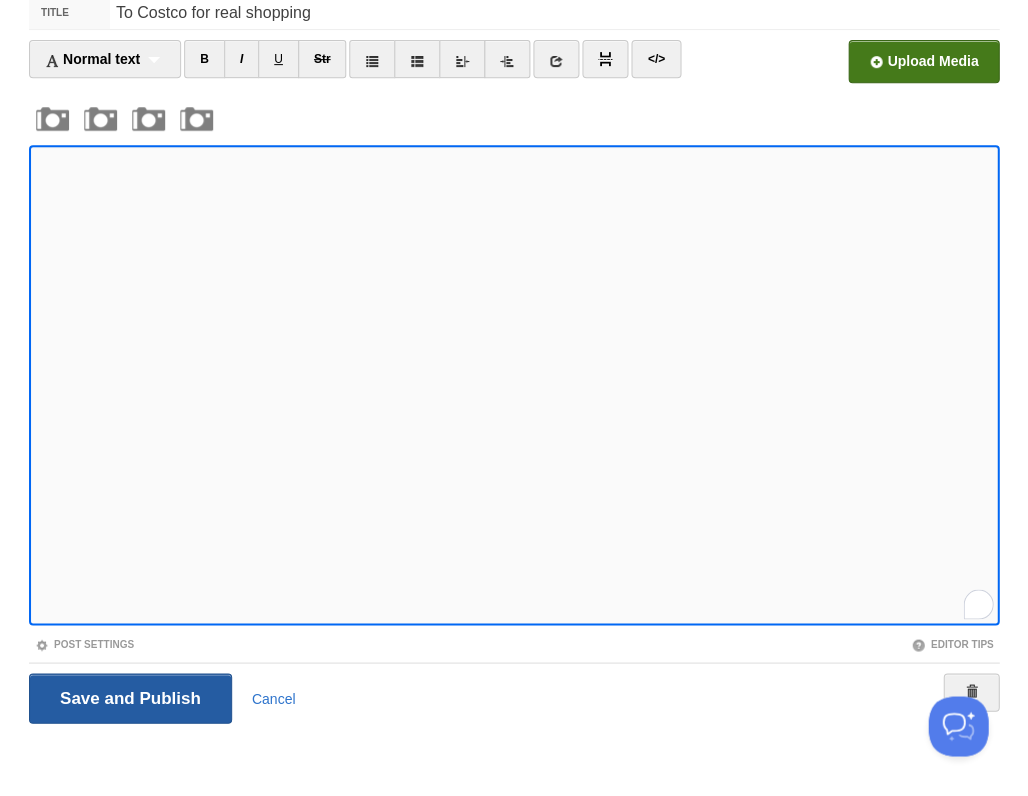 click on "Save and Publish" at bounding box center (130, 698) 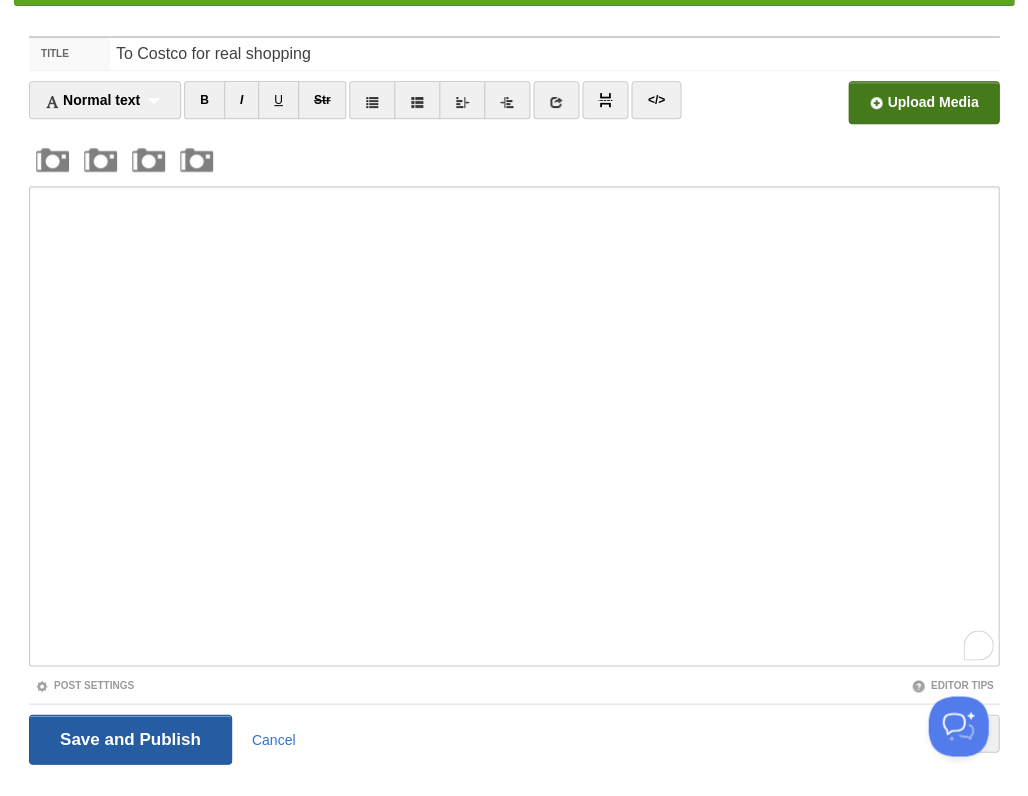 scroll, scrollTop: 73, scrollLeft: 0, axis: vertical 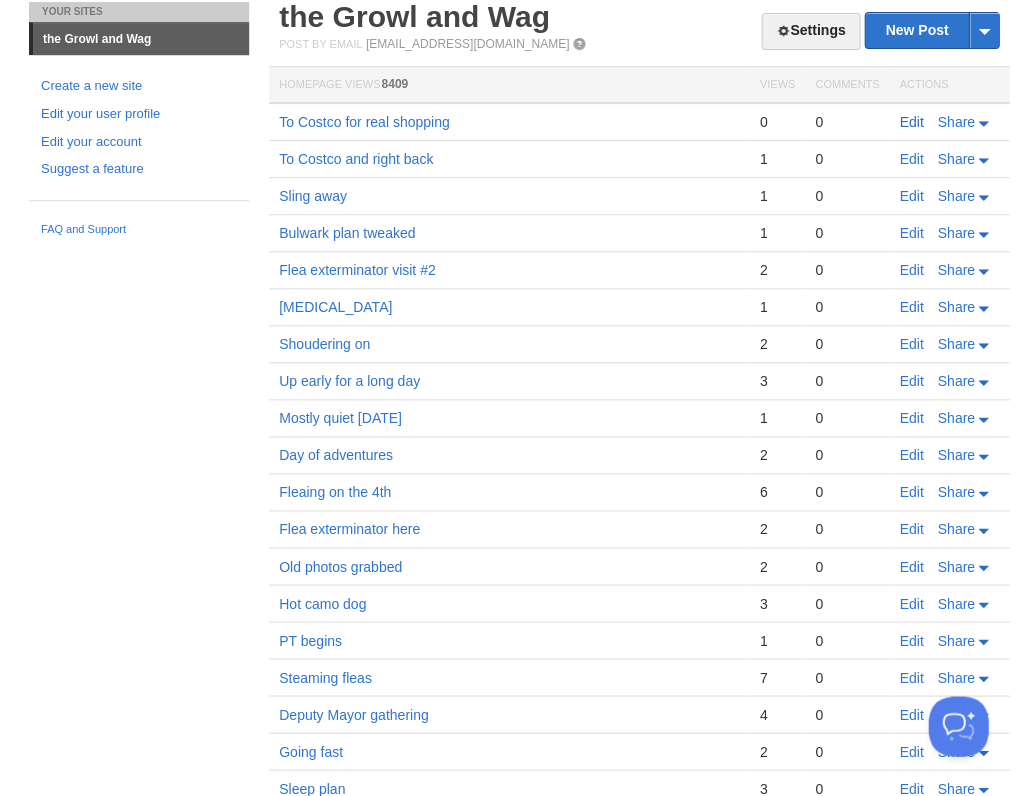 click on "Edit" at bounding box center [911, 122] 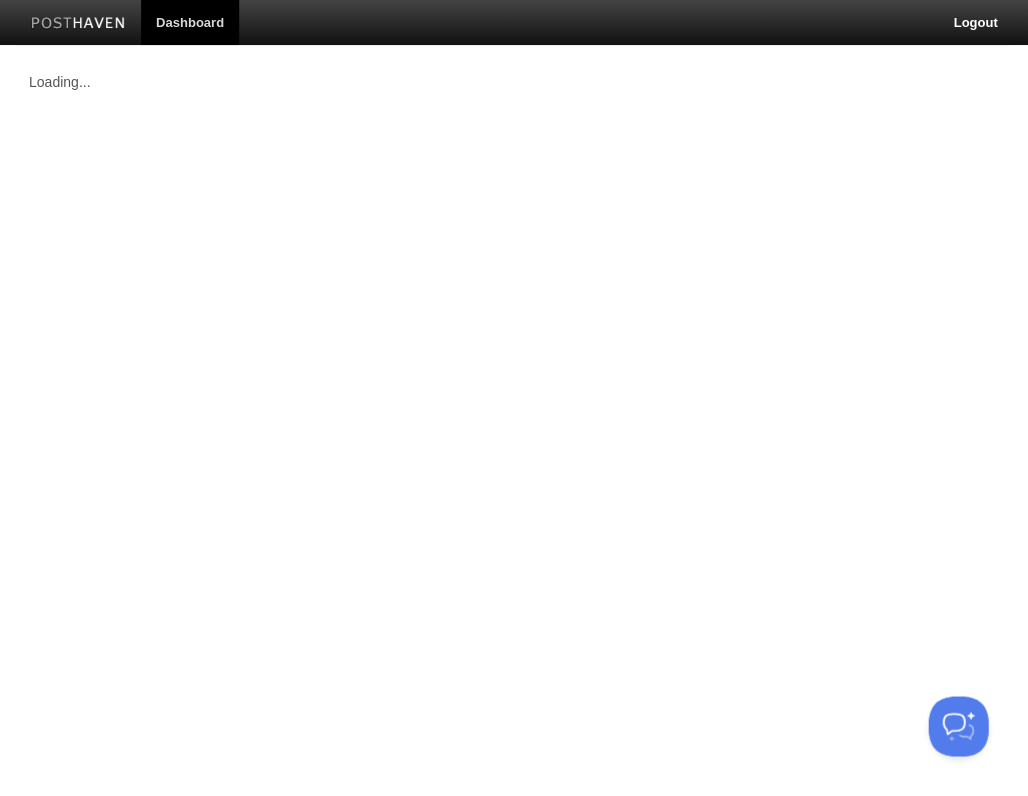 scroll, scrollTop: 0, scrollLeft: 0, axis: both 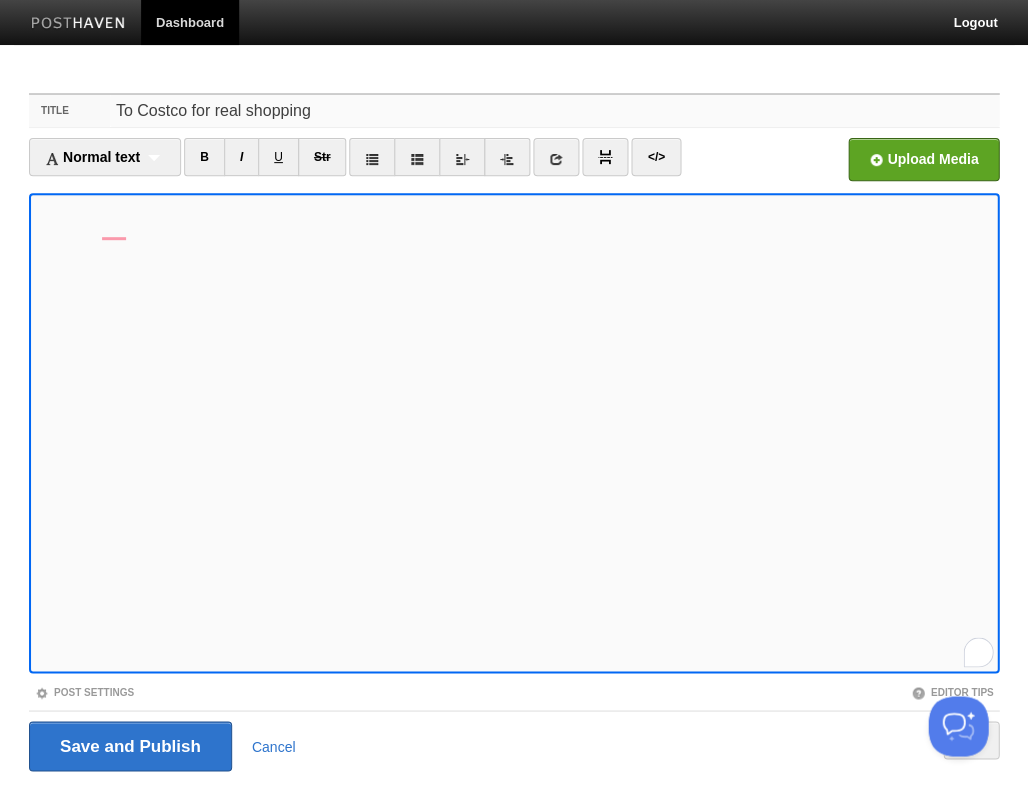 click on "To Costco for real shopping" at bounding box center [554, 111] 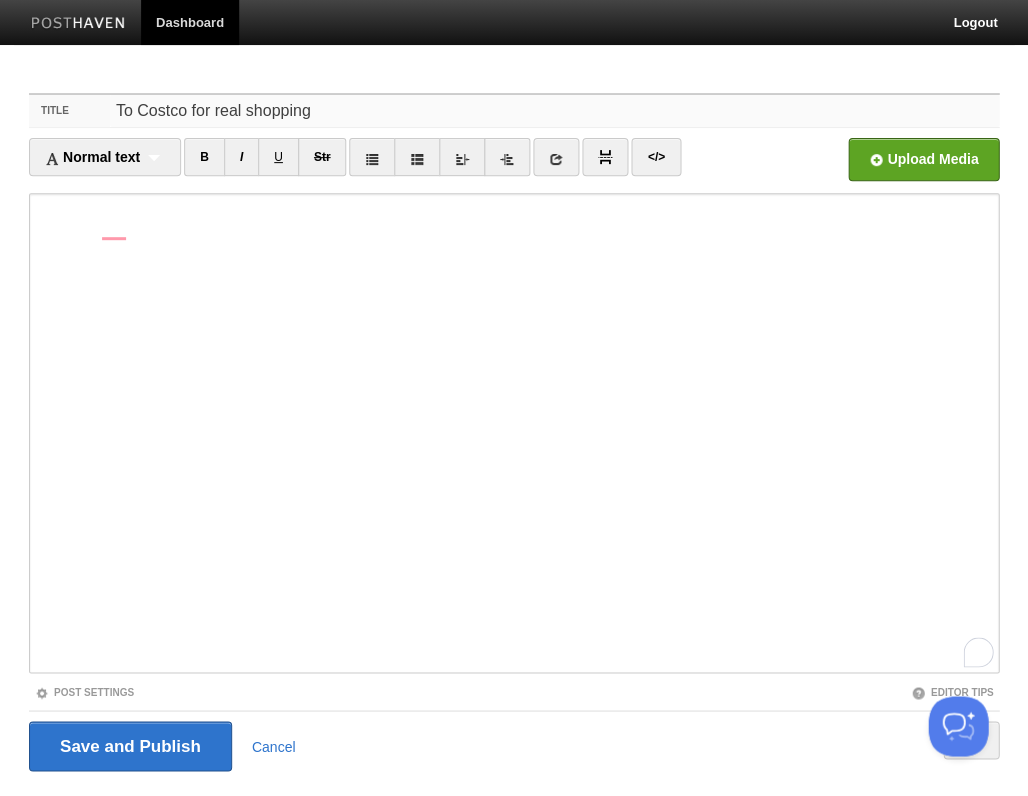 click on "To Costco for real shopping" at bounding box center (554, 111) 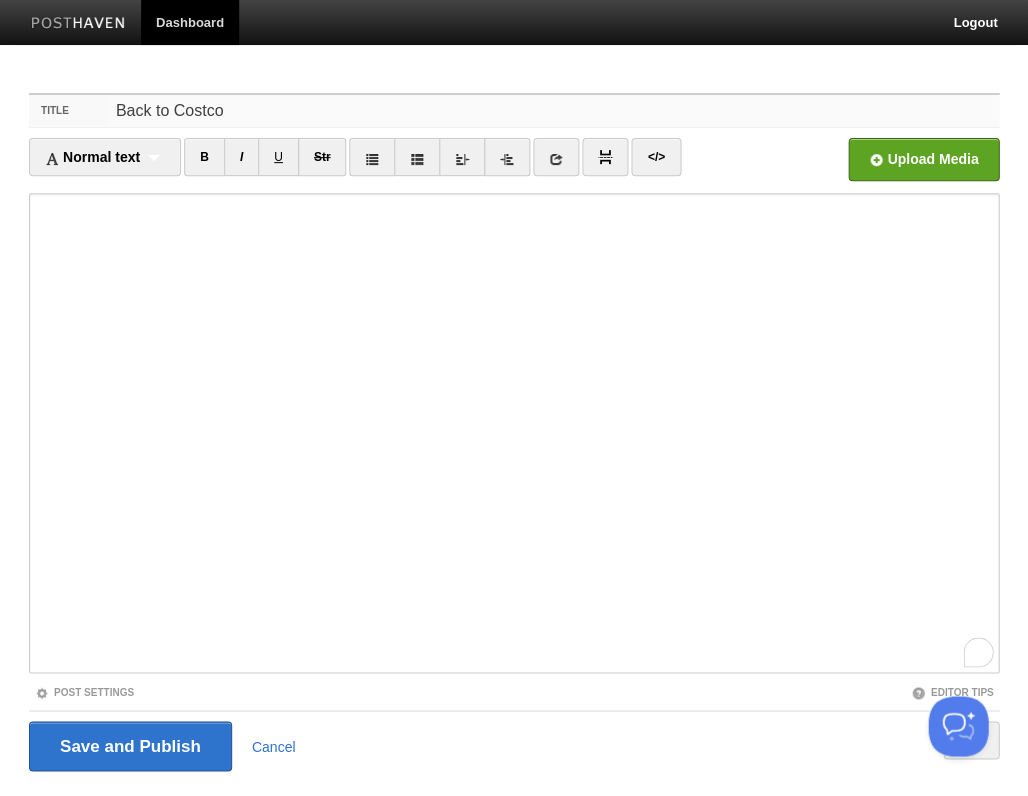 scroll, scrollTop: 399, scrollLeft: 0, axis: vertical 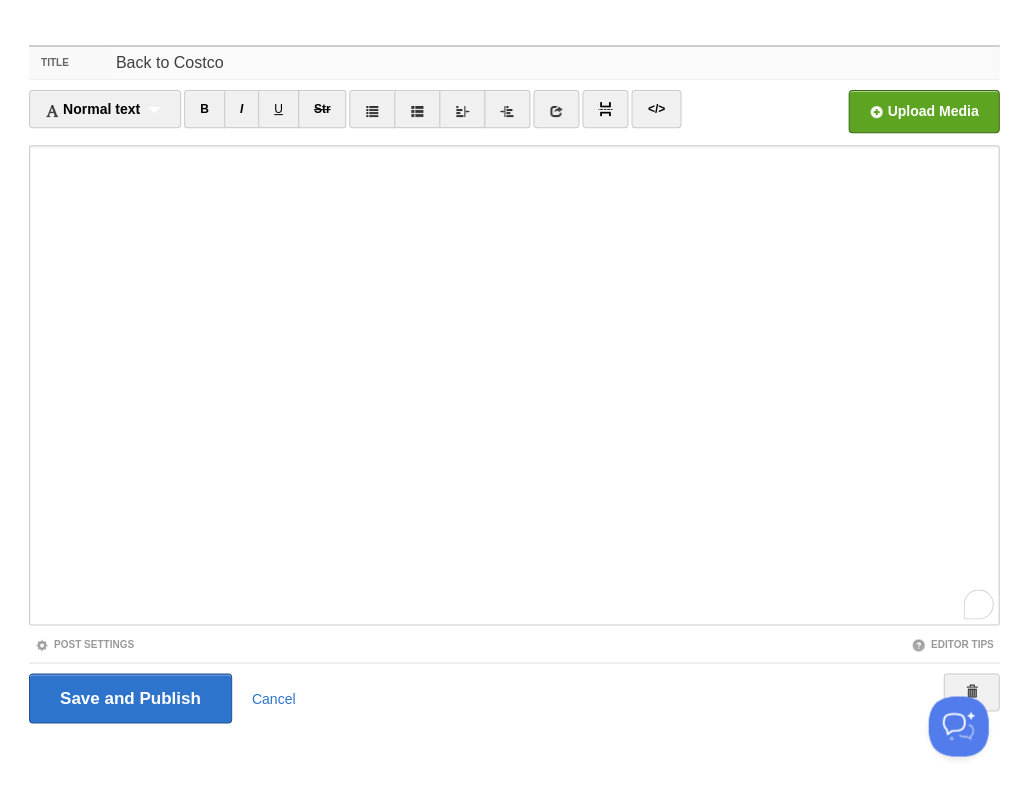 type on "Back to Costco" 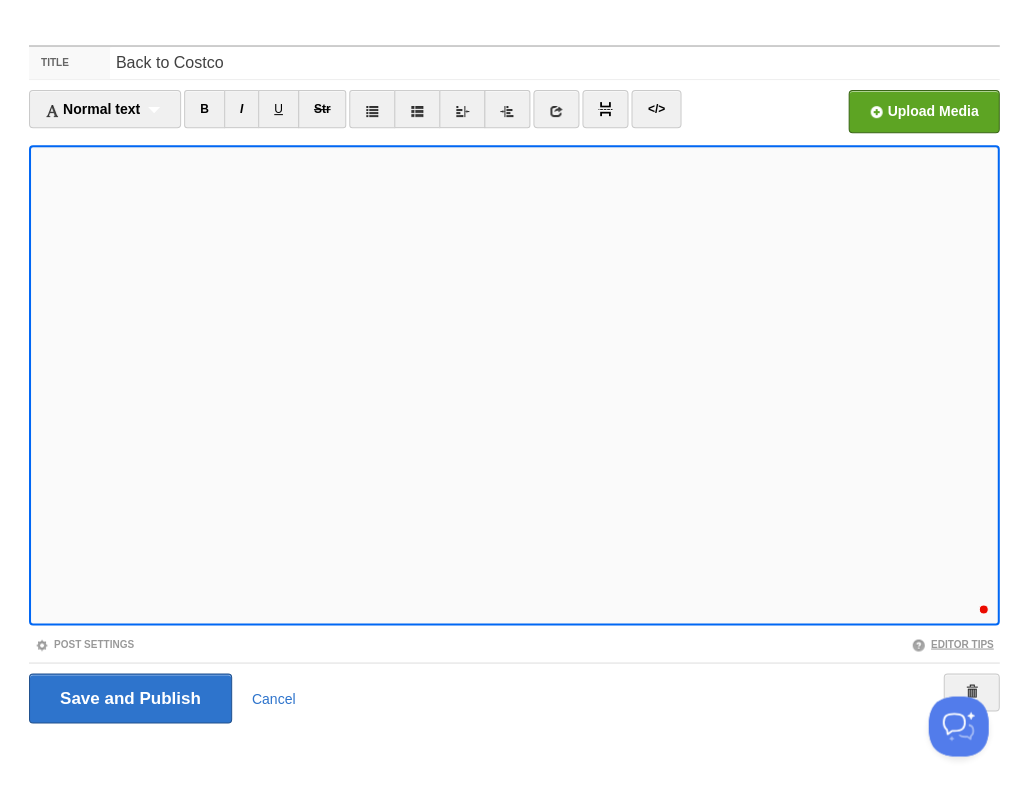 scroll, scrollTop: 417, scrollLeft: 0, axis: vertical 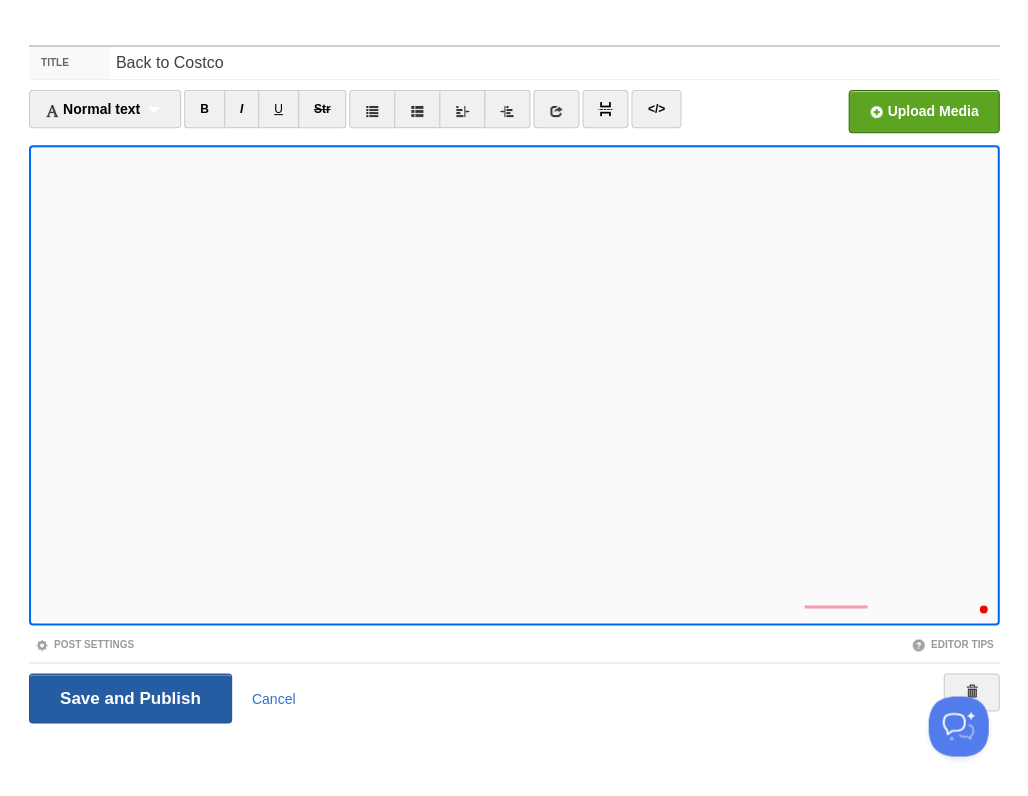 click on "Save and Publish" at bounding box center [130, 698] 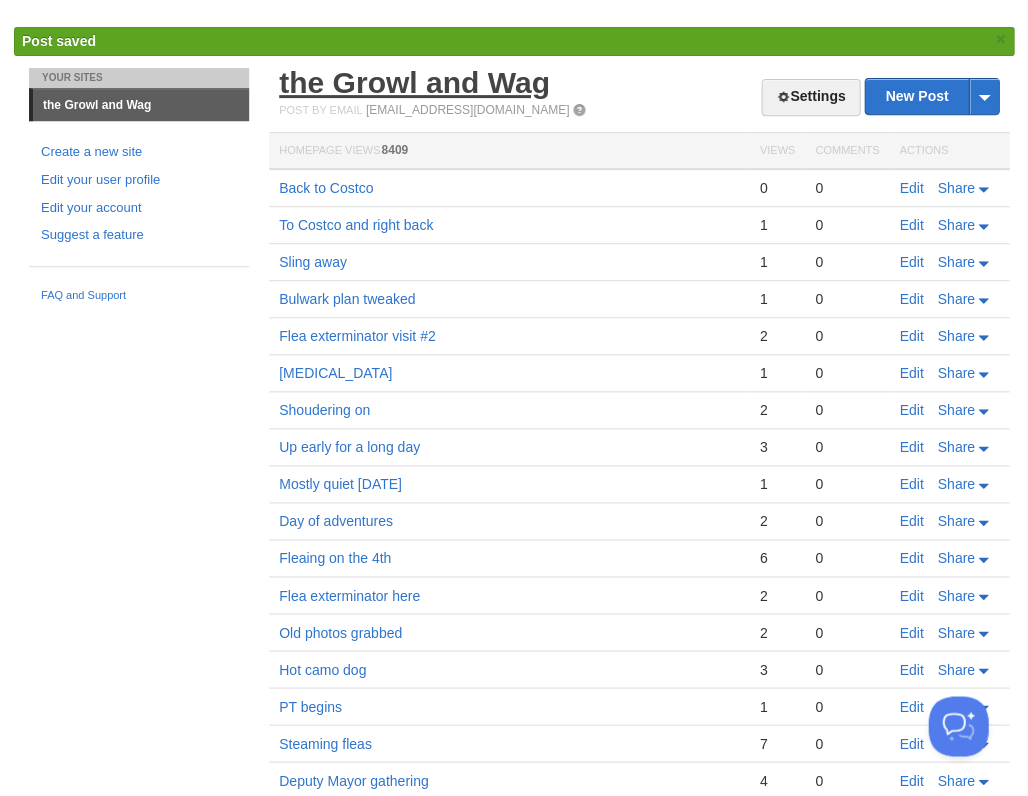 click on "the Growl and Wag" at bounding box center (414, 82) 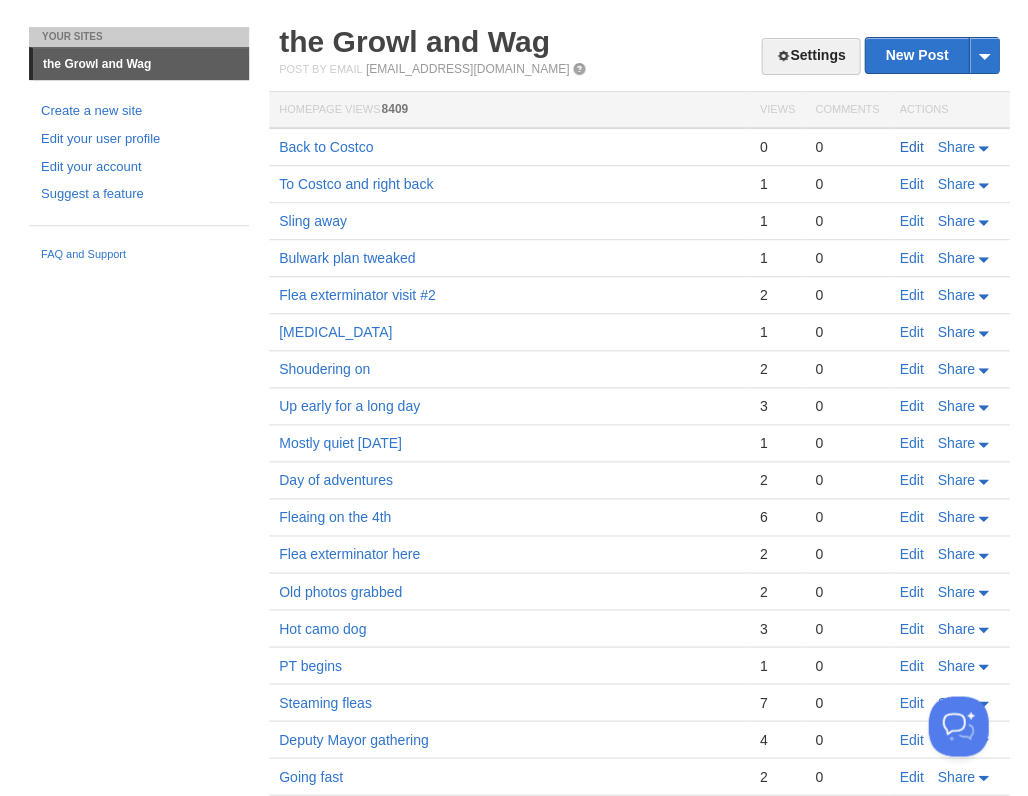 click on "Edit" at bounding box center [911, 147] 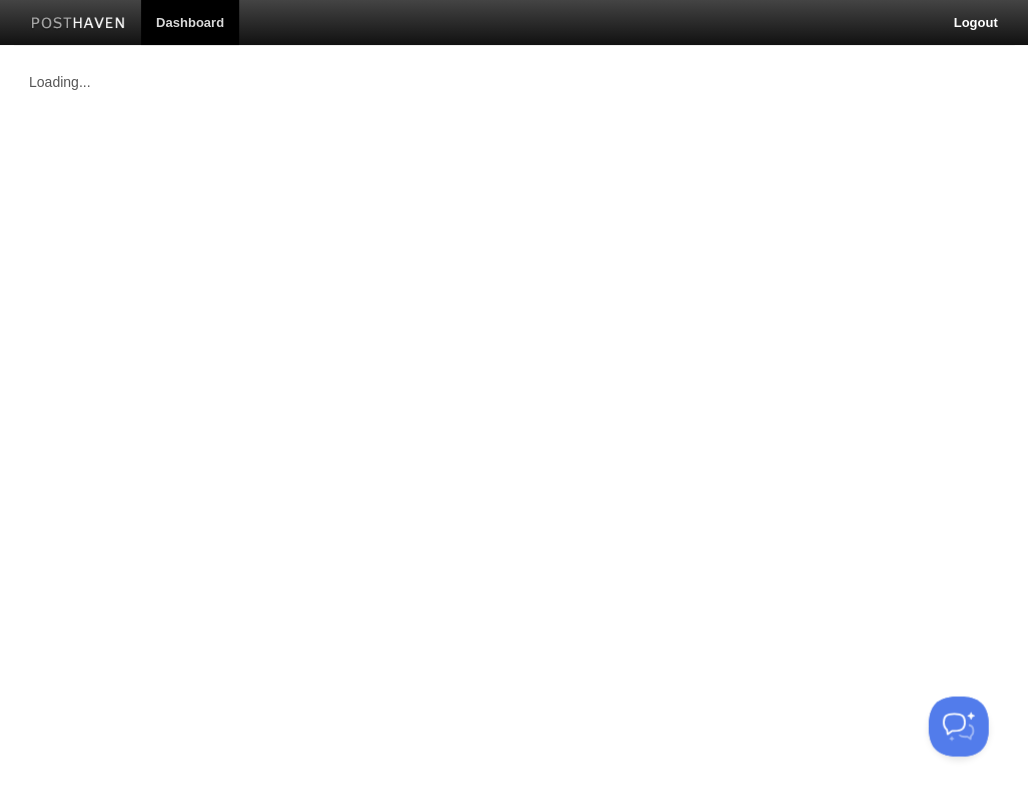 scroll, scrollTop: 0, scrollLeft: 0, axis: both 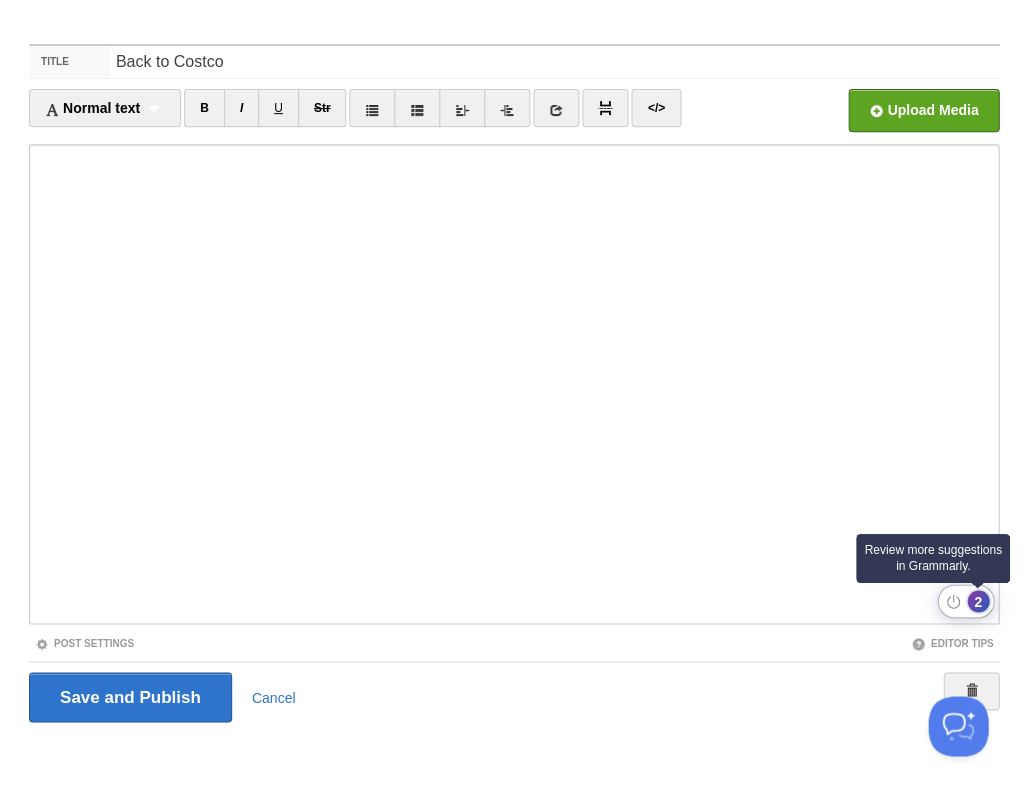 click on "2" 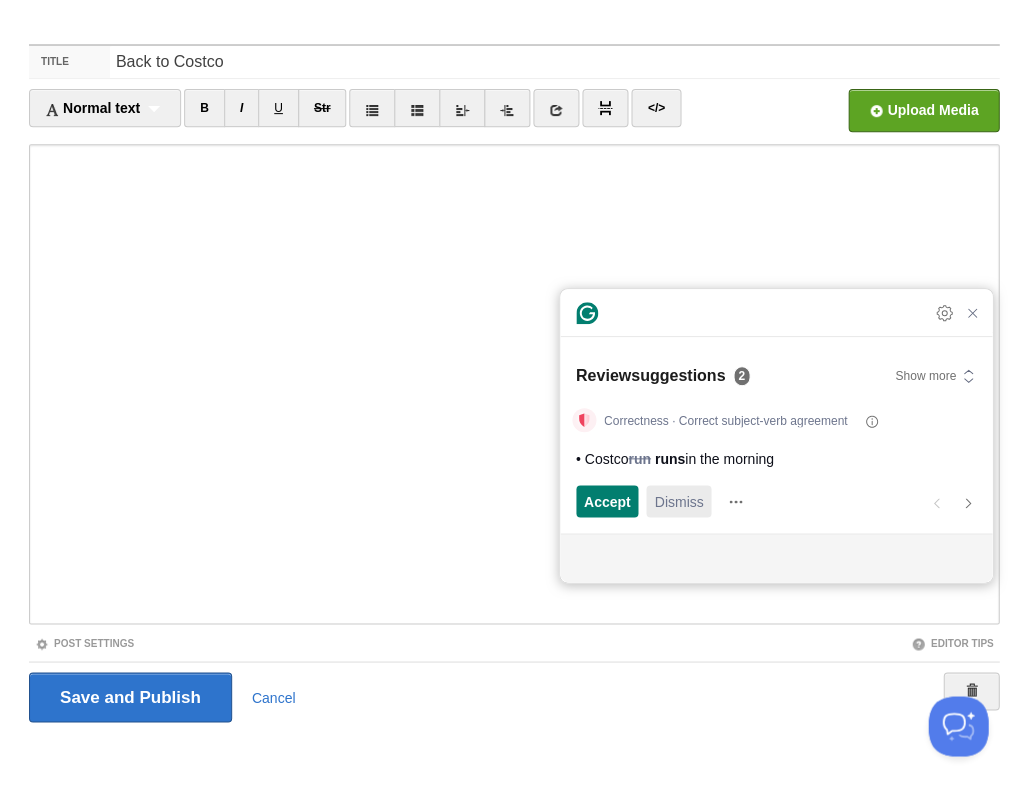 click on "Dismiss" at bounding box center (678, 501) 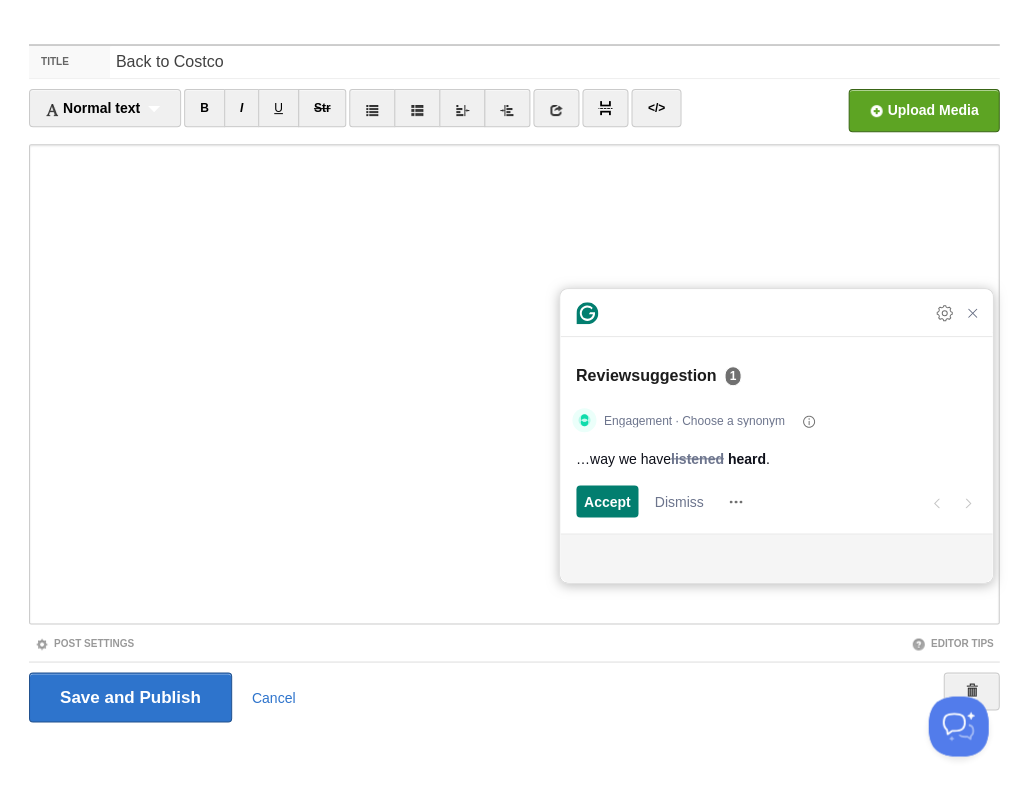 scroll, scrollTop: 476, scrollLeft: 0, axis: vertical 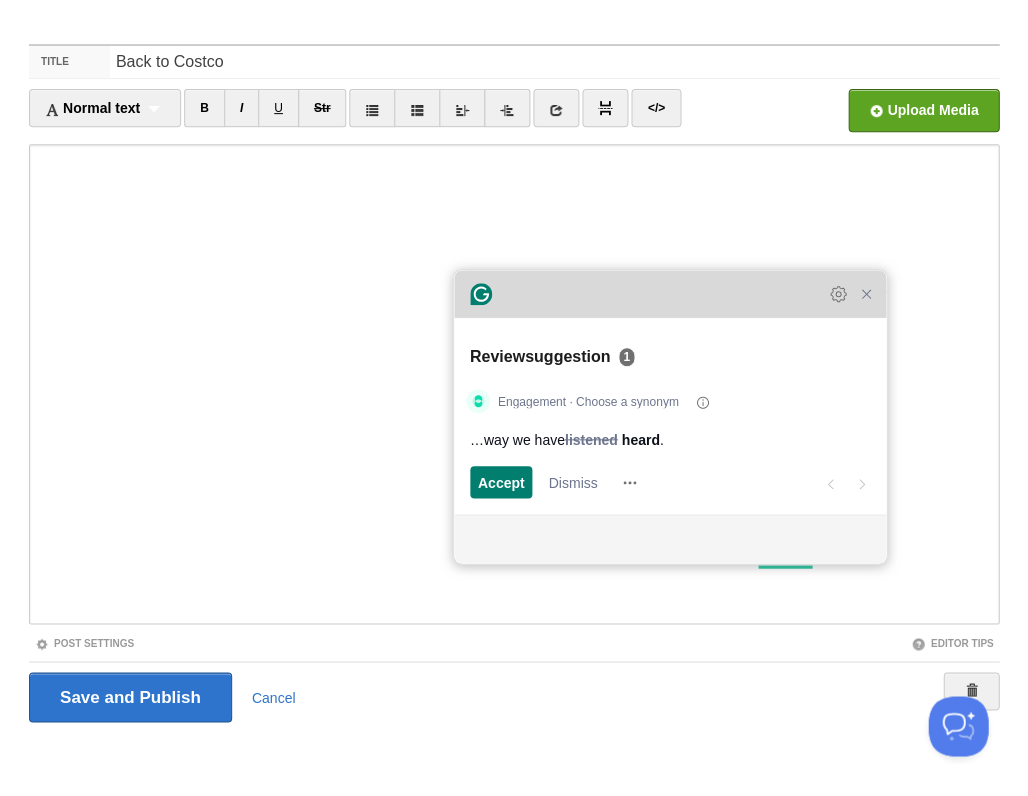 click on "Grammarly Assistant Dismissing suggestion Review  suggestion 1 Engagement · Choose a synonym …way we have  listened   heard . Accept Dismiss" 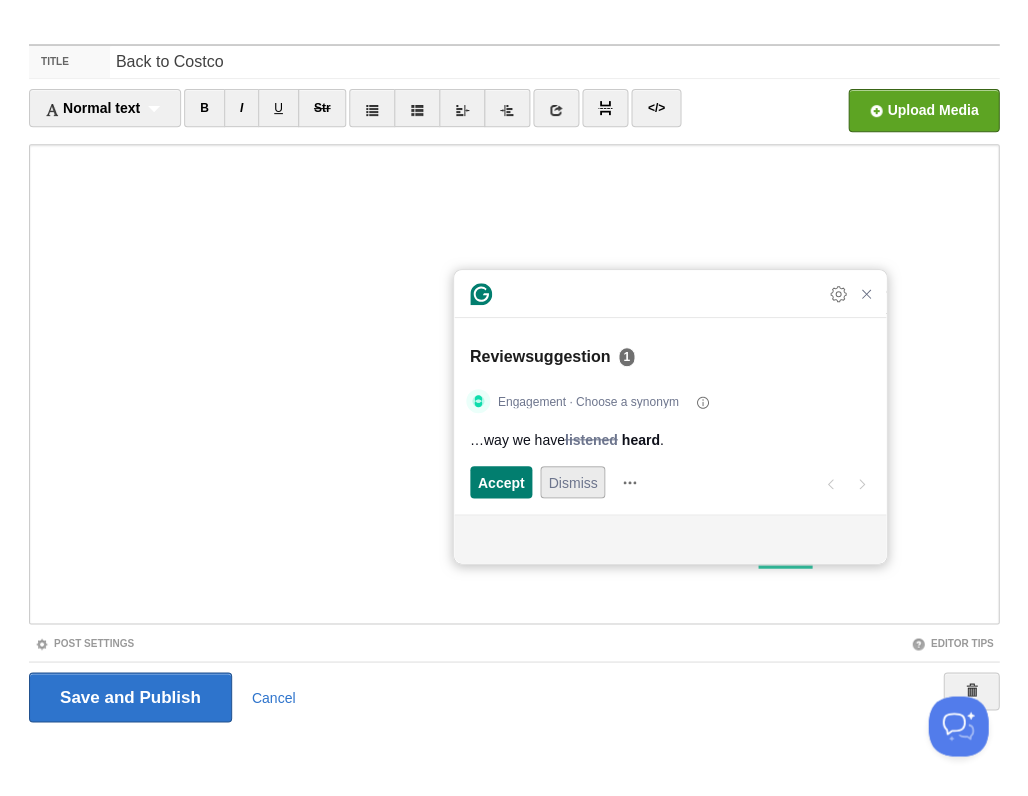 click on "Dismiss" at bounding box center (572, 482) 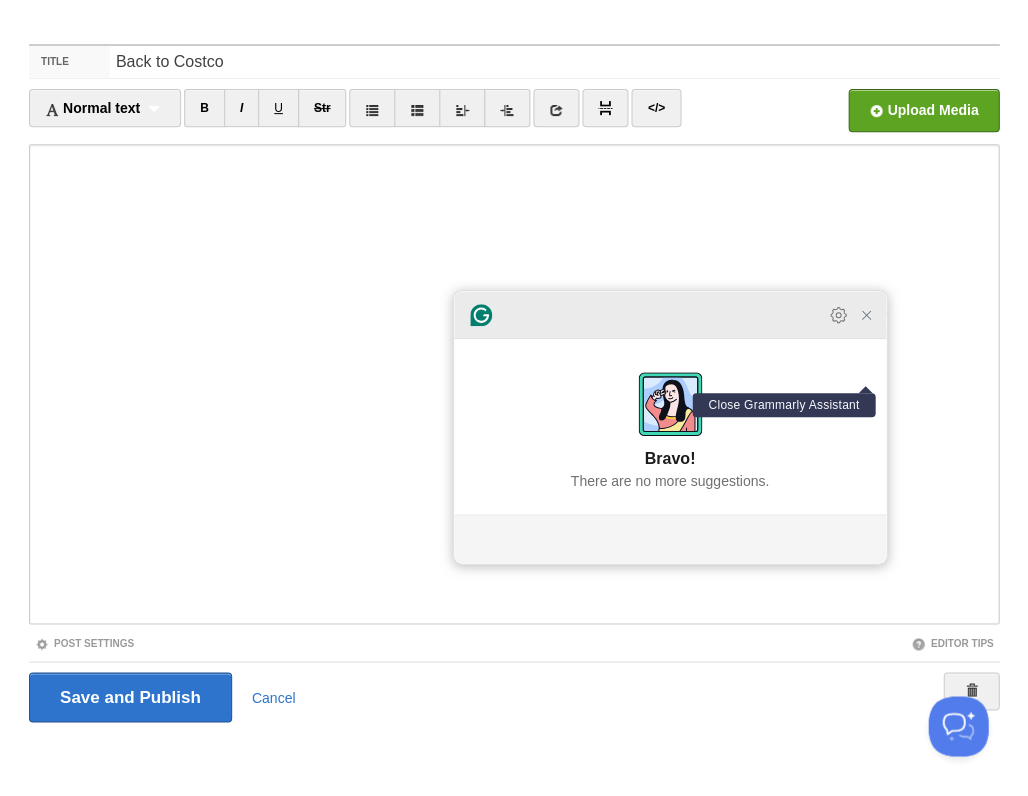 click 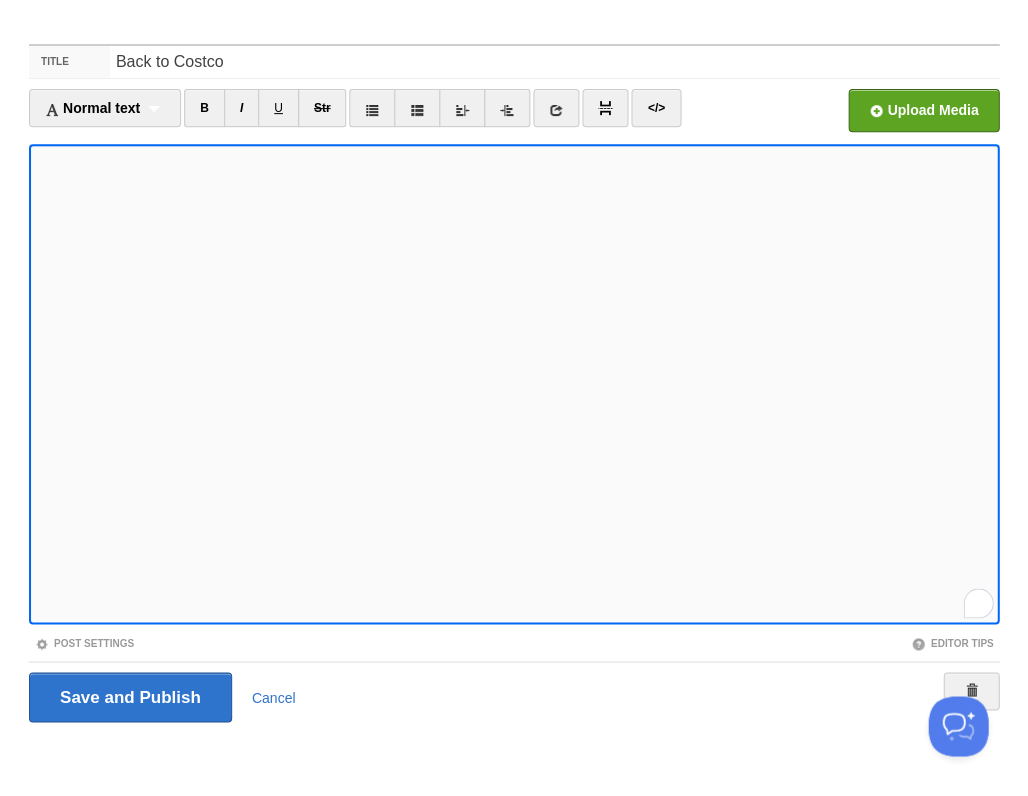 scroll, scrollTop: 0, scrollLeft: 0, axis: both 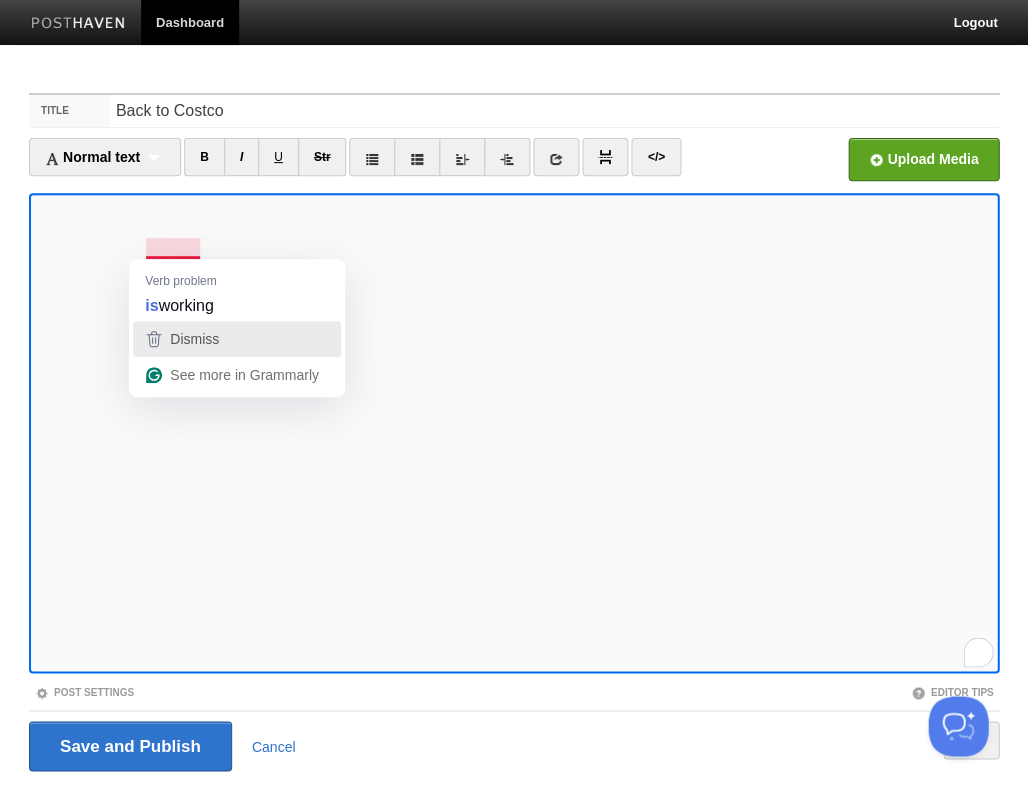 click on "Dismiss" at bounding box center (194, 339) 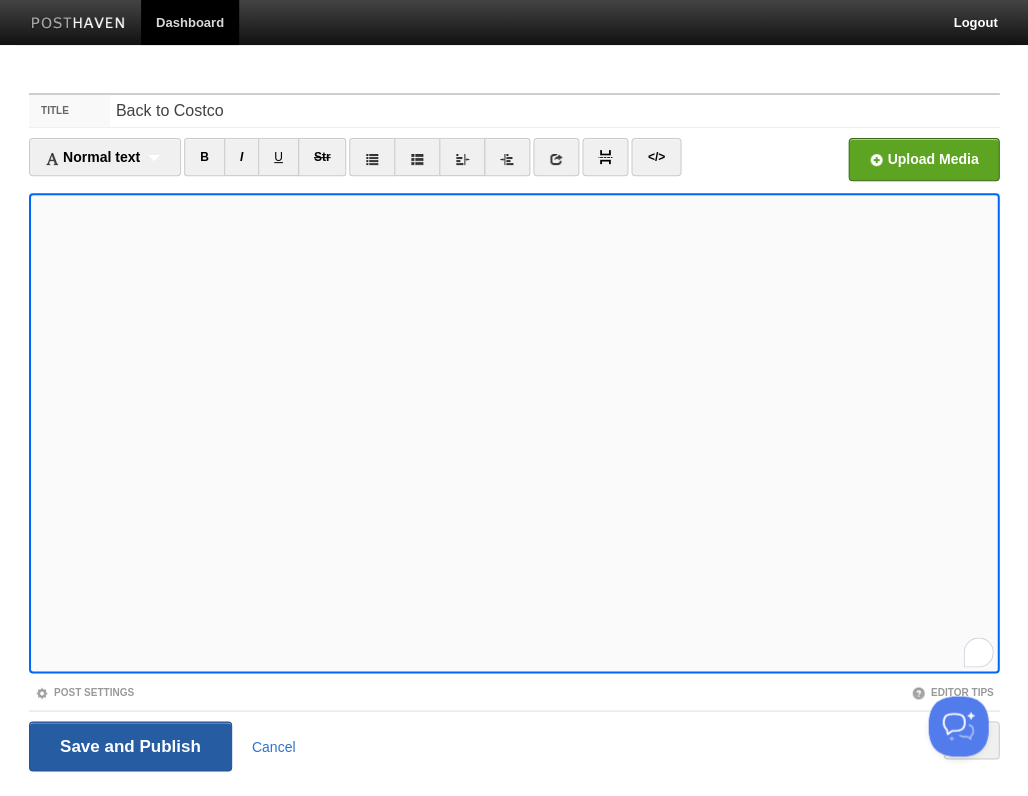 click on "Save and Publish" at bounding box center [130, 746] 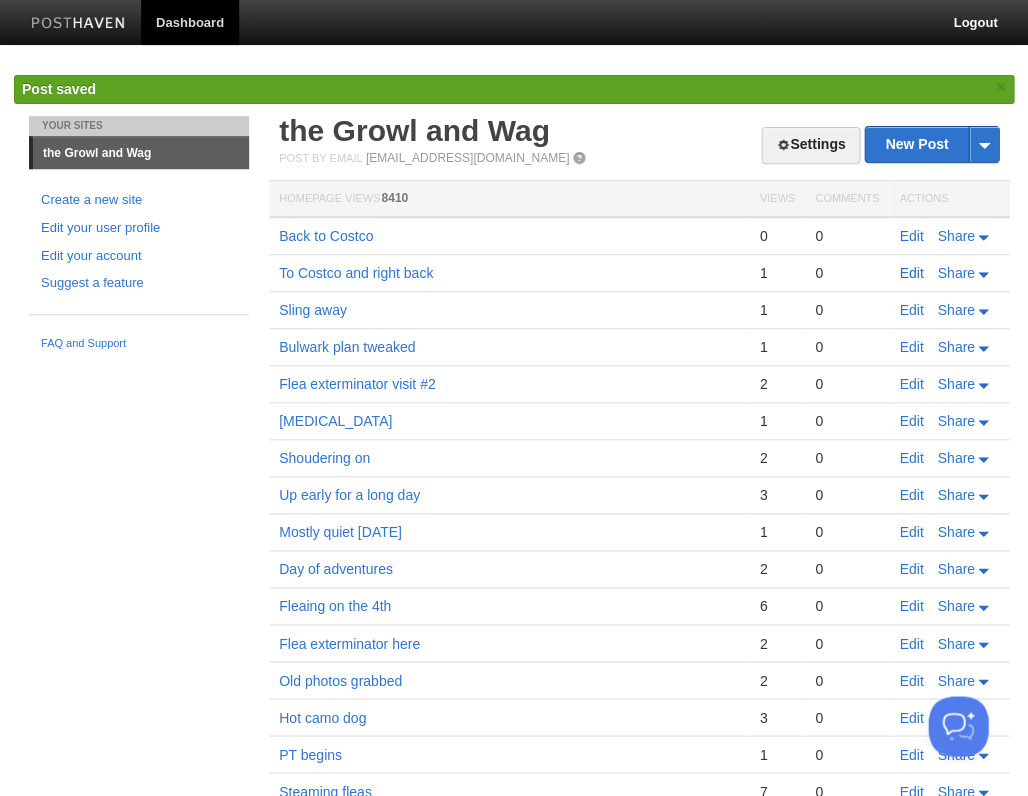 click on "Back to Costco
0
0
Edit
Share
To Costco and right back
1
0
Edit
Share
Sling away
1
0
Edit
Share
Bulwark plan tweaked
1
0
Edit
Share
Flea exterminator visit #2
2
0
Edit
Share
Broken toe
1
0
Edit
Share
Shoudering on
2
0
Edit
Share" at bounding box center [639, 587] 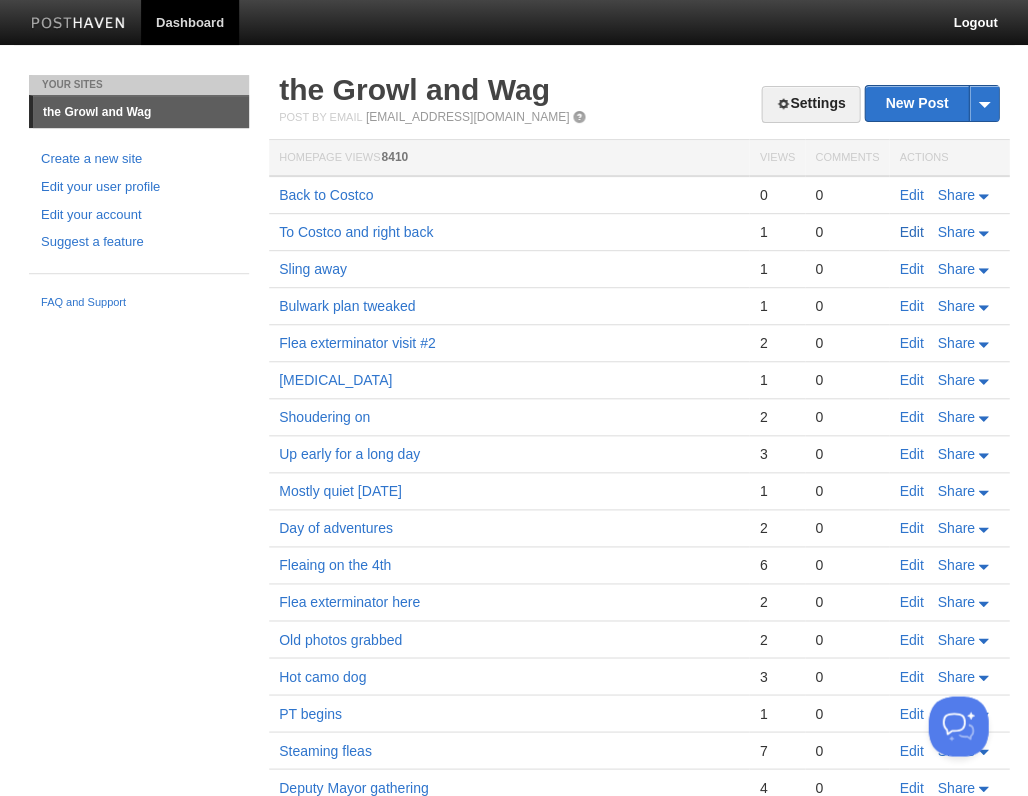 click on "Edit" at bounding box center (911, 232) 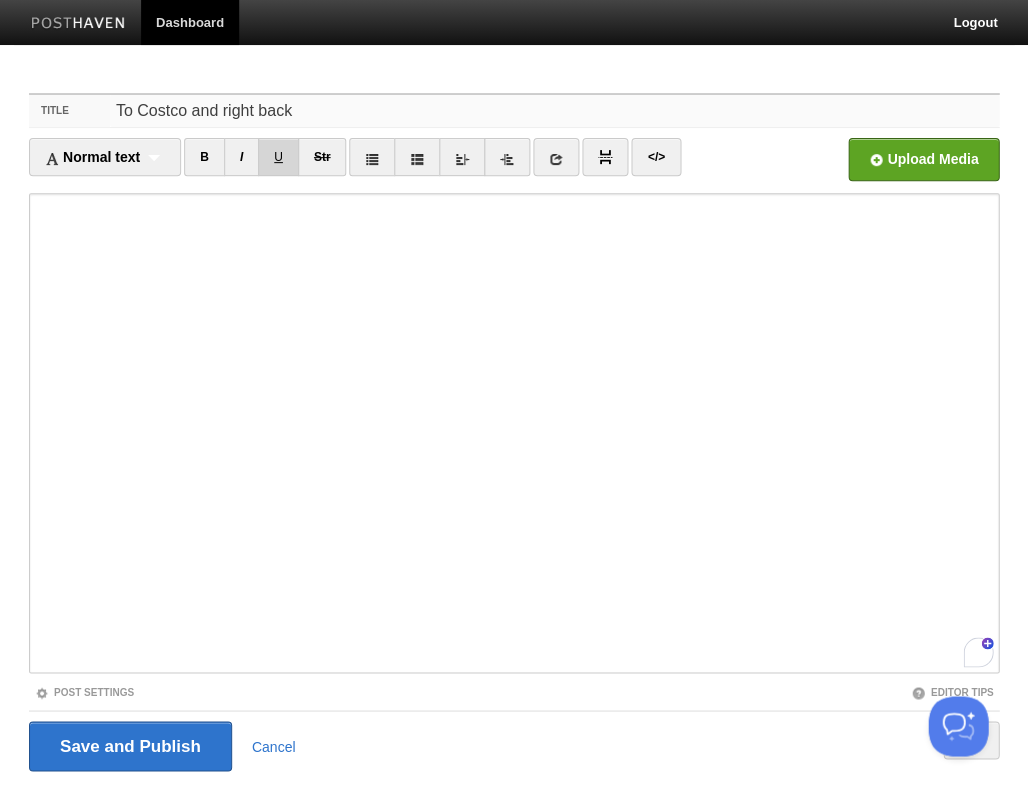 drag, startPoint x: 291, startPoint y: 112, endPoint x: 283, endPoint y: 160, distance: 48.6621 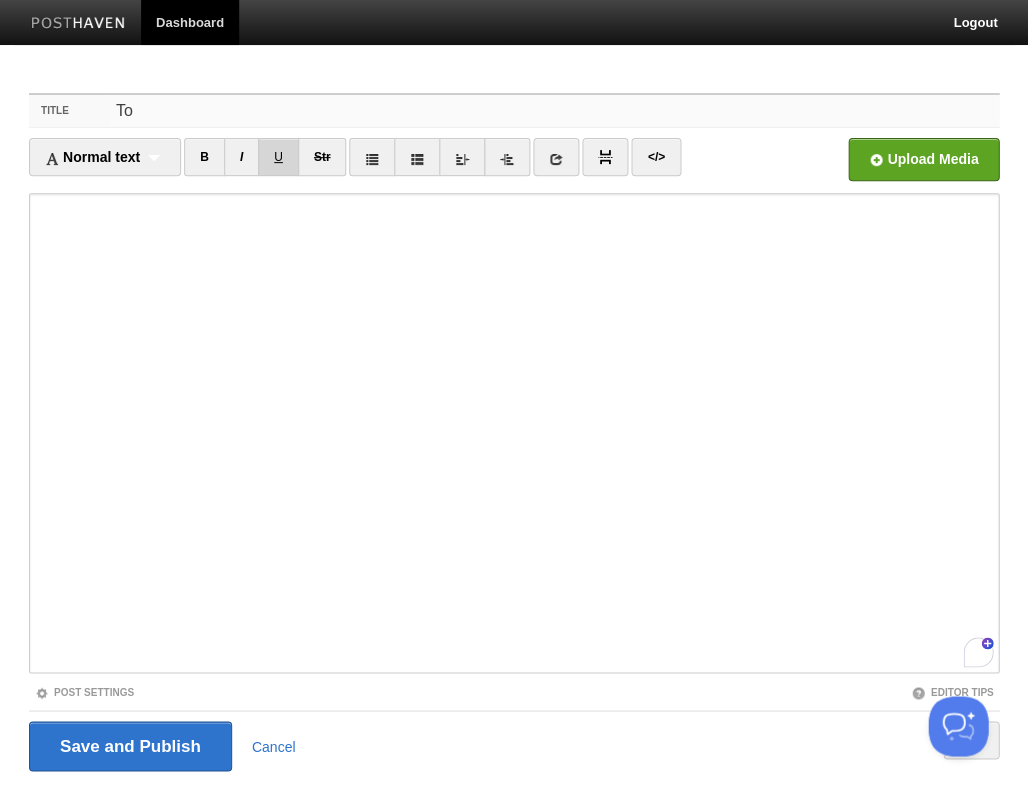 type on "T" 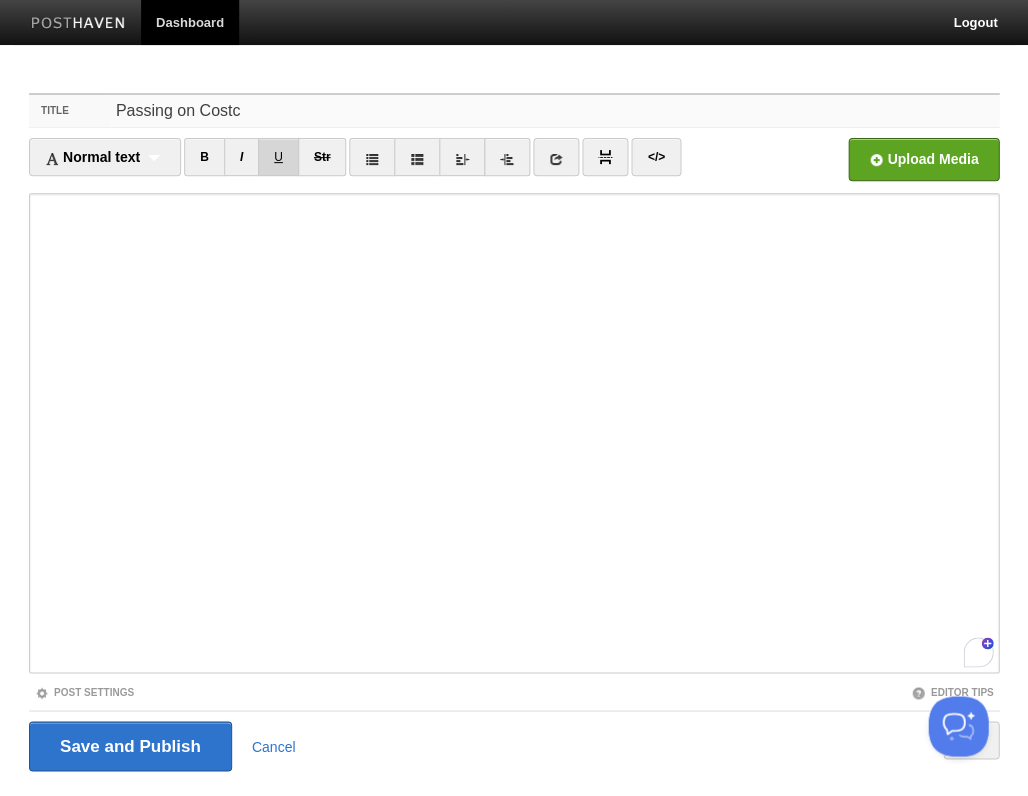 type on "Passing on Costco" 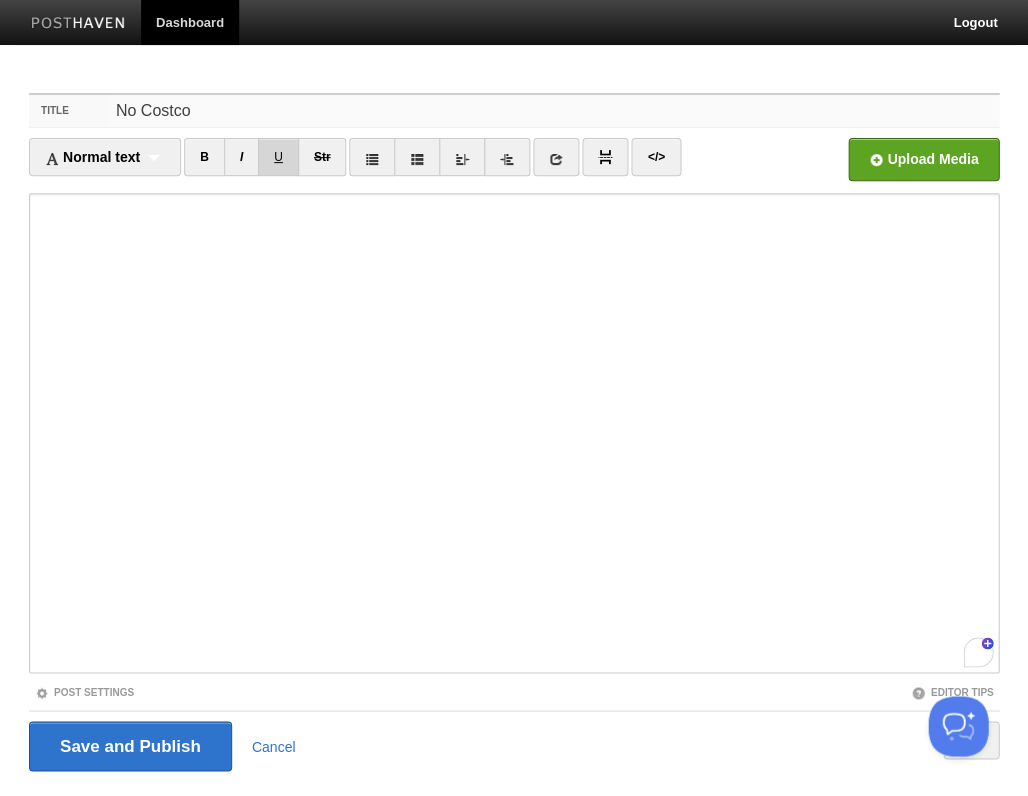 type on "No Costco" 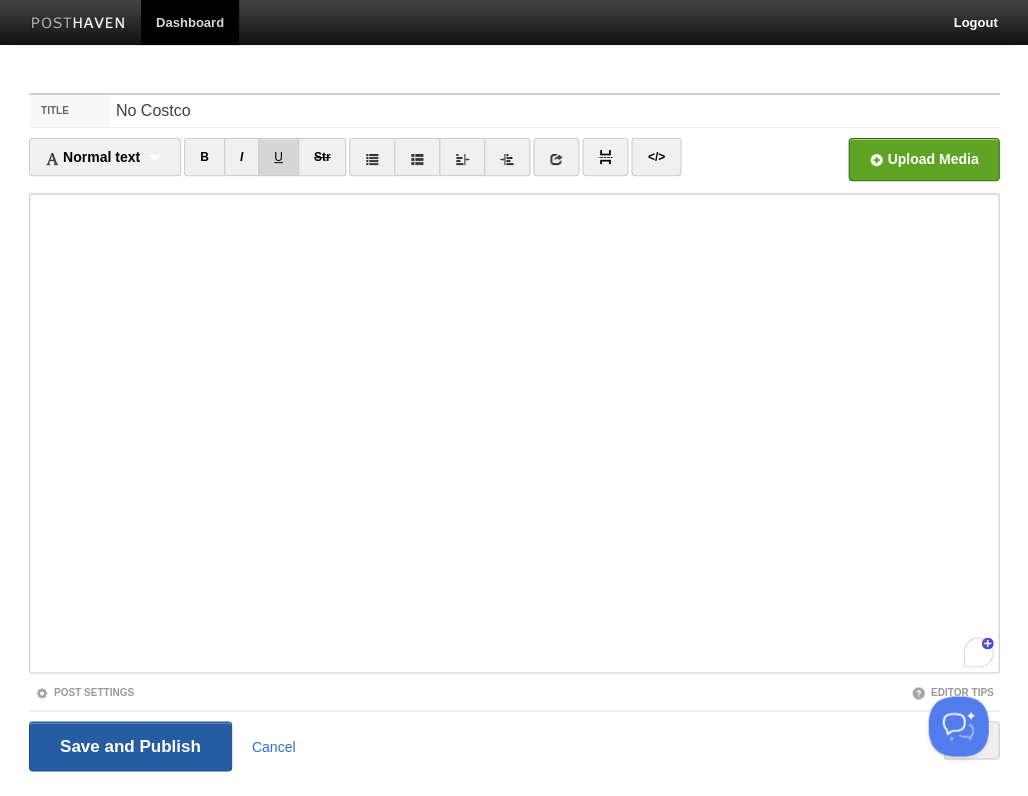 click on "Save and Publish" at bounding box center [130, 746] 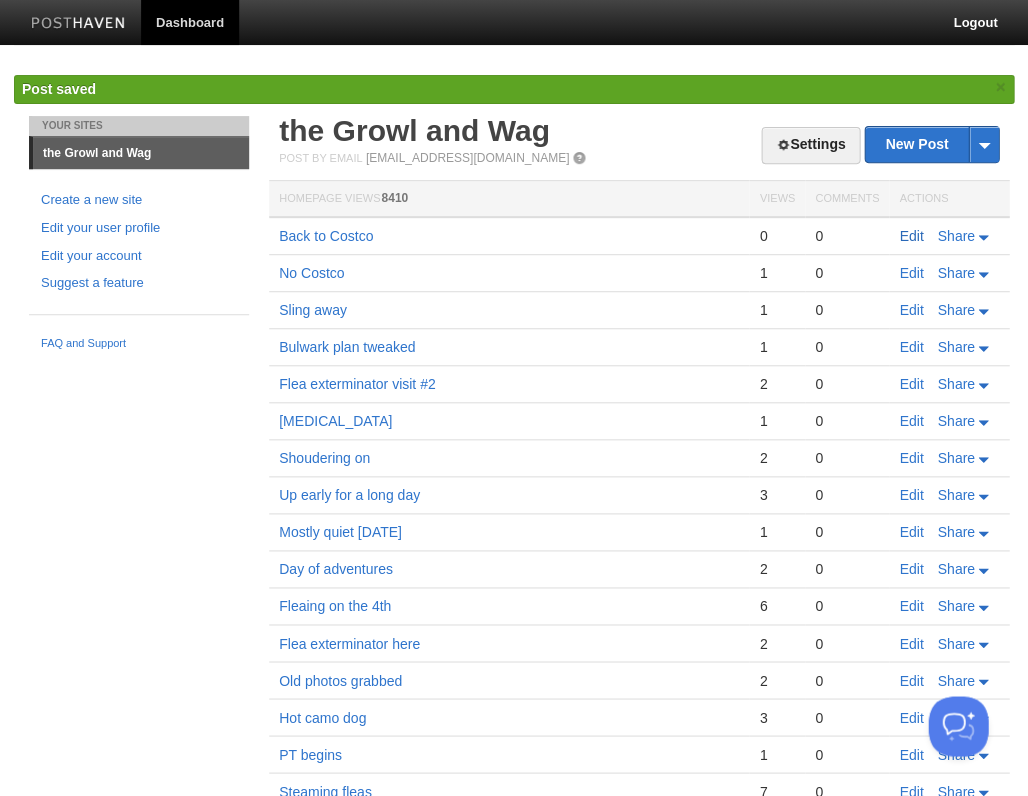 click on "Edit" at bounding box center (911, 236) 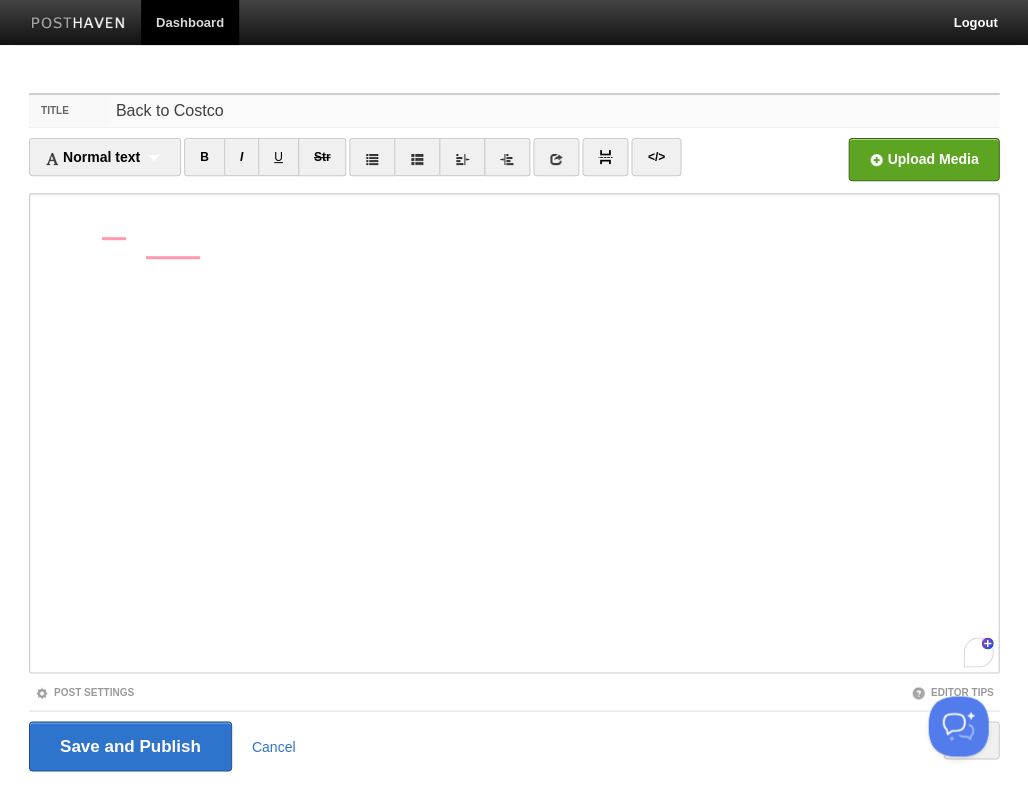 drag, startPoint x: 173, startPoint y: 152, endPoint x: 67, endPoint y: 147, distance: 106.11786 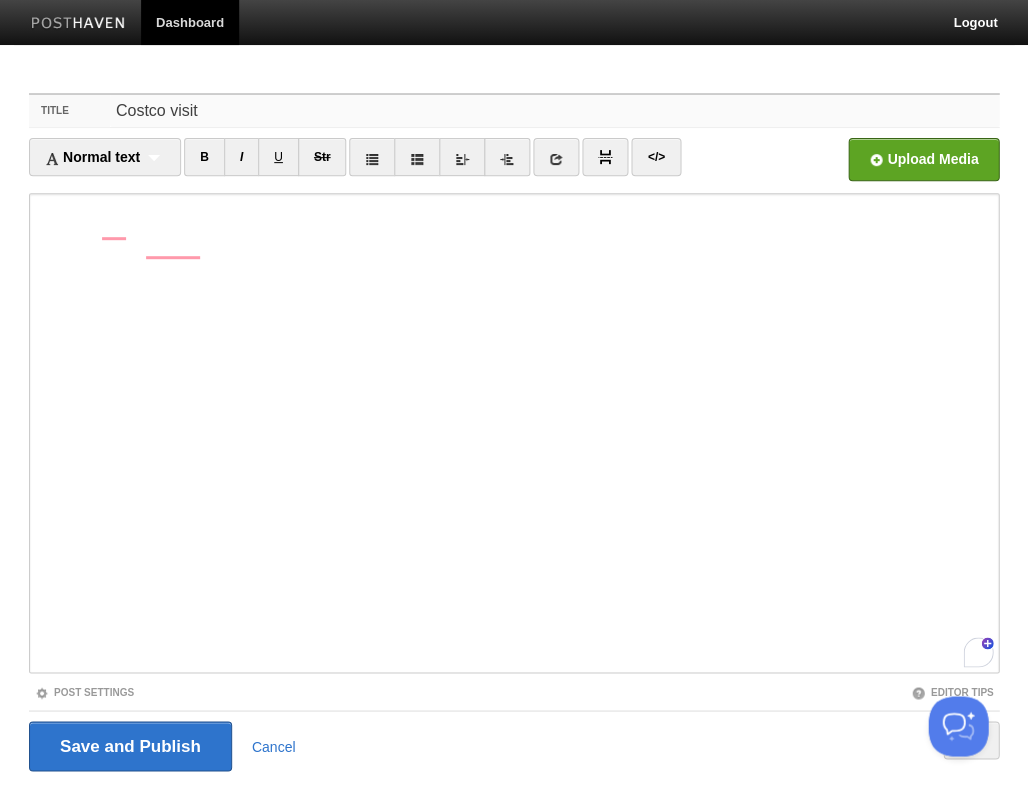 type on "Costco visit" 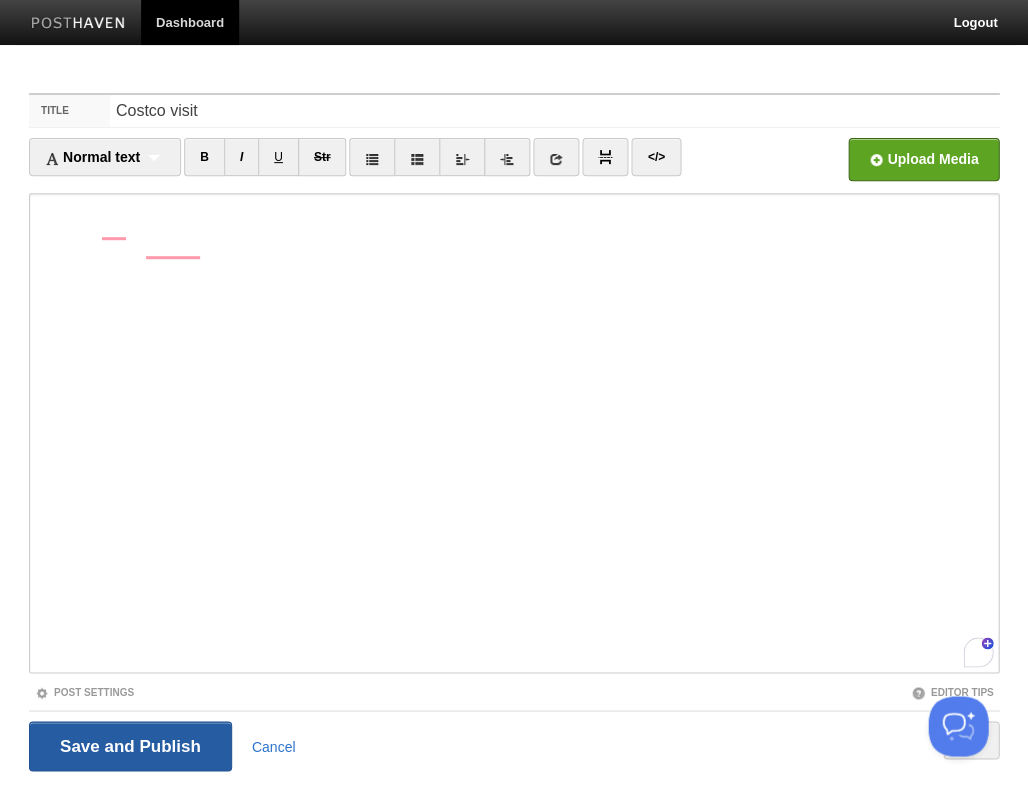 click on "Save and Publish" at bounding box center (130, 746) 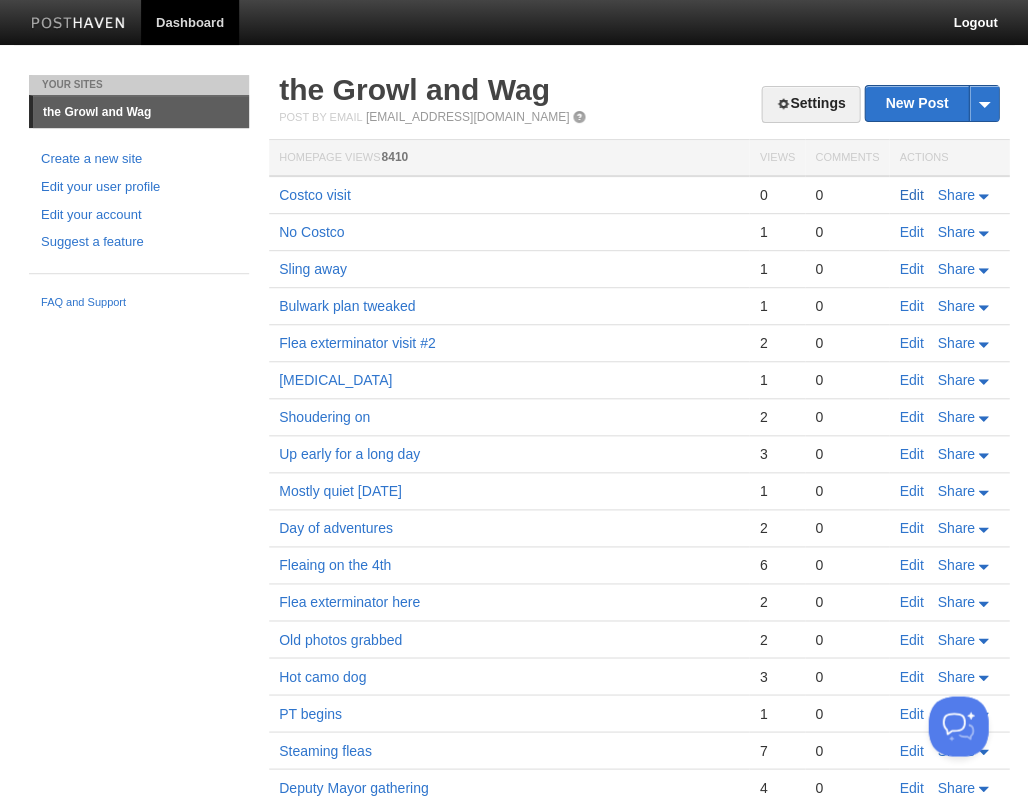 click on "Edit" at bounding box center (911, 195) 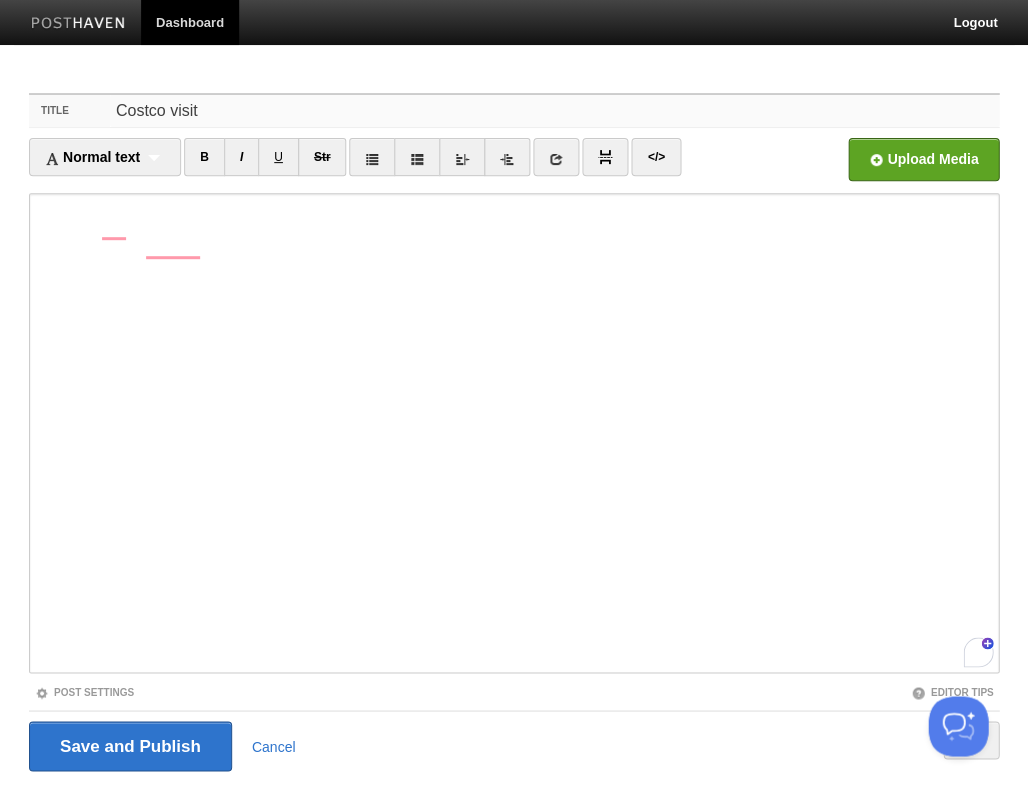 click on "Costco visit" at bounding box center [554, 111] 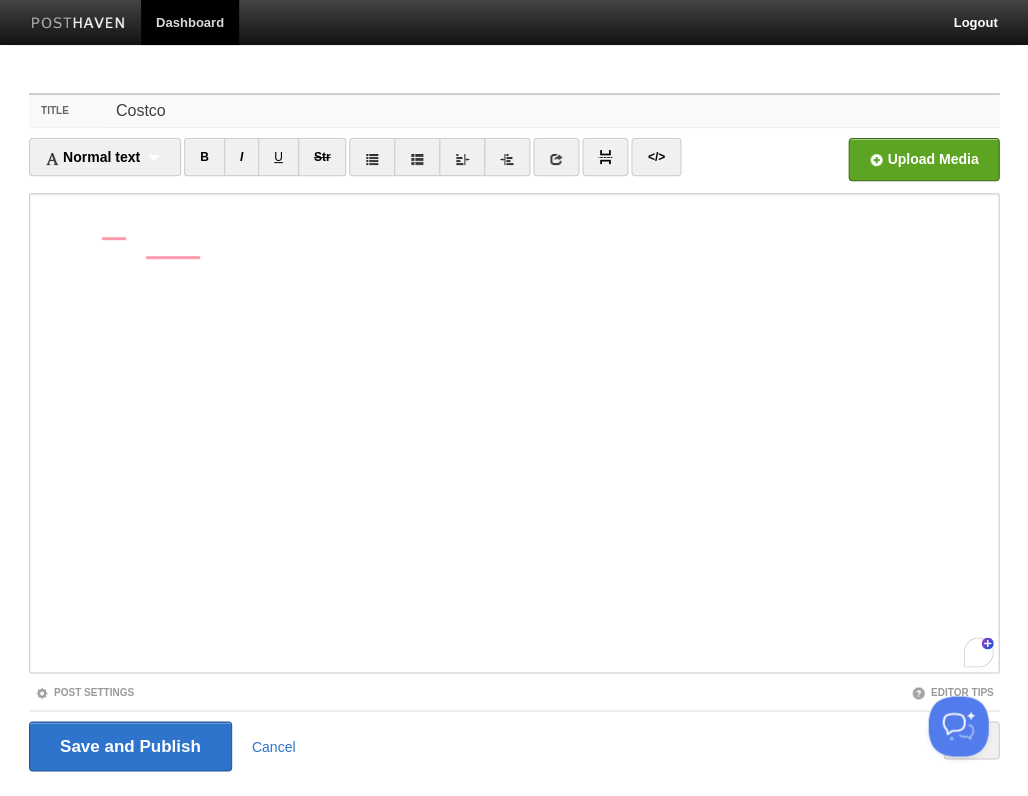 type on "Costco" 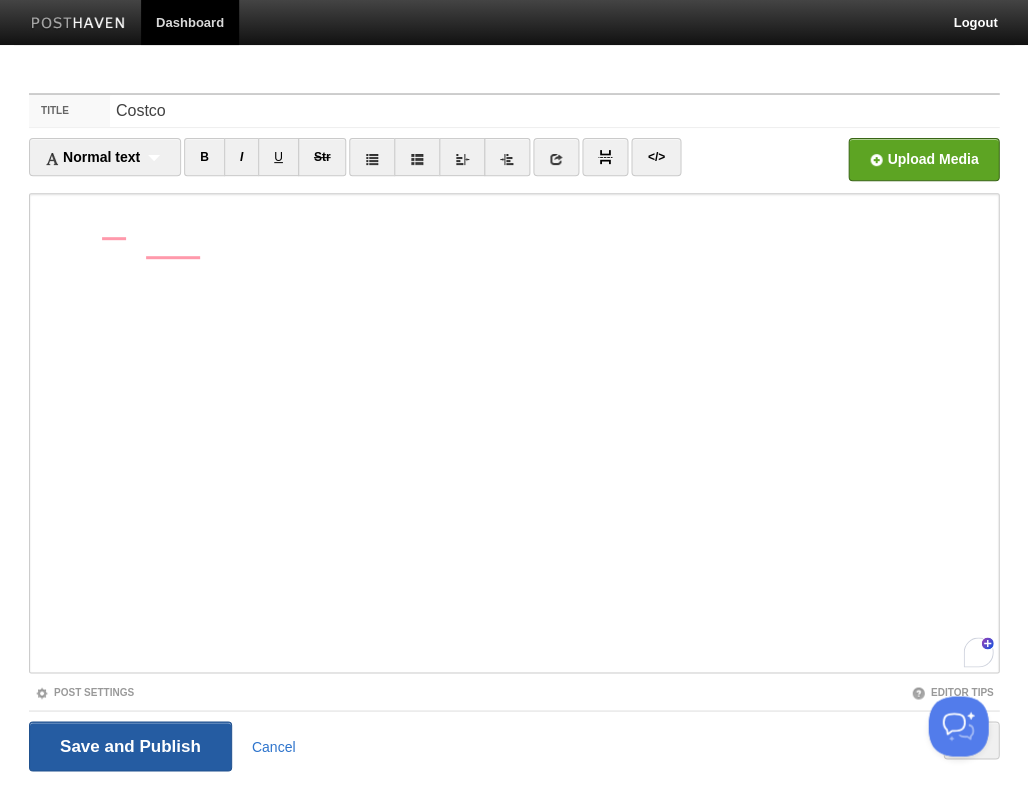 click on "Save and Publish" at bounding box center [130, 746] 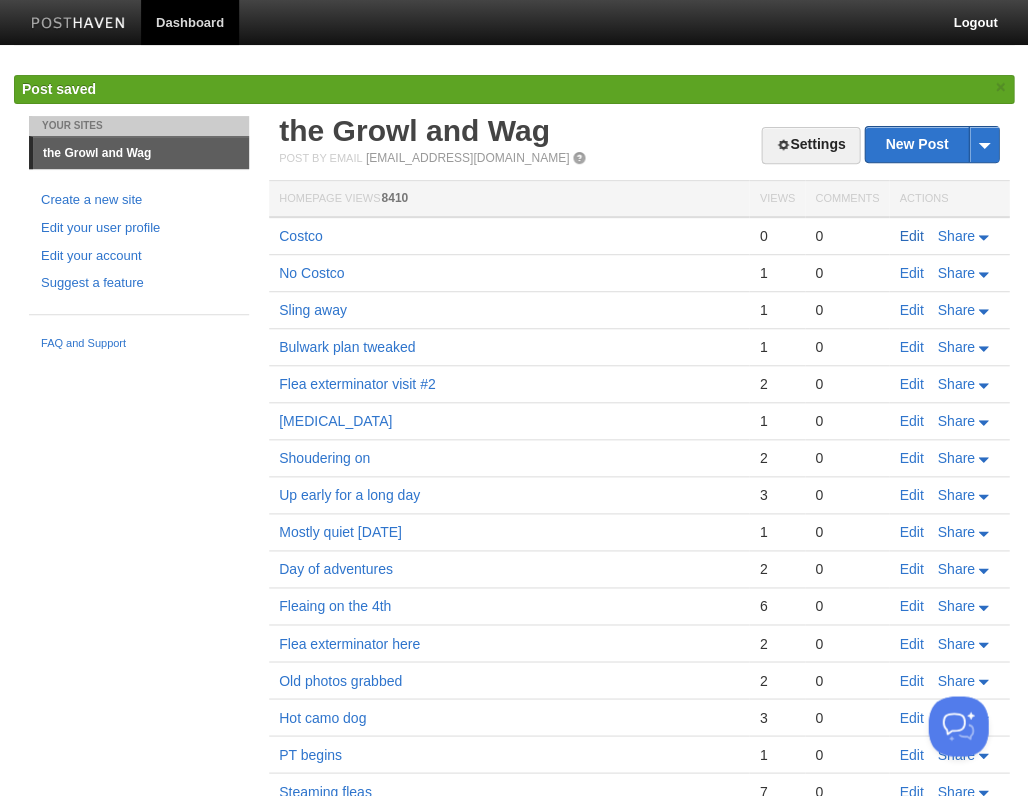 click on "Edit" at bounding box center [911, 236] 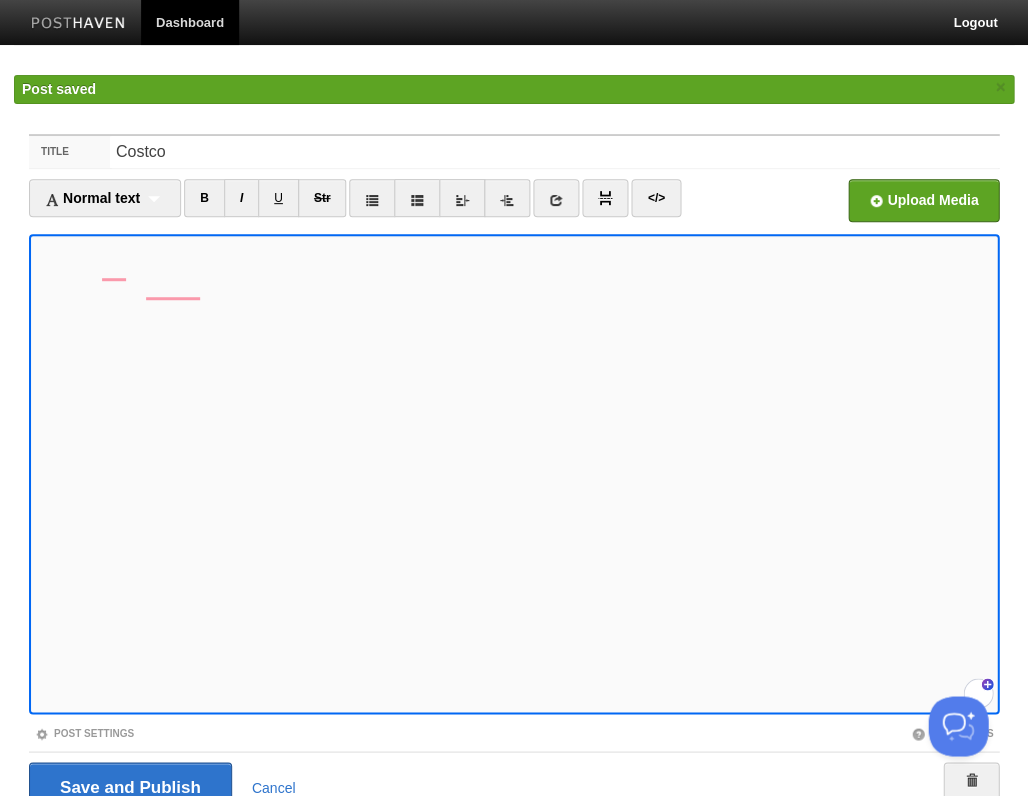scroll, scrollTop: 0, scrollLeft: 0, axis: both 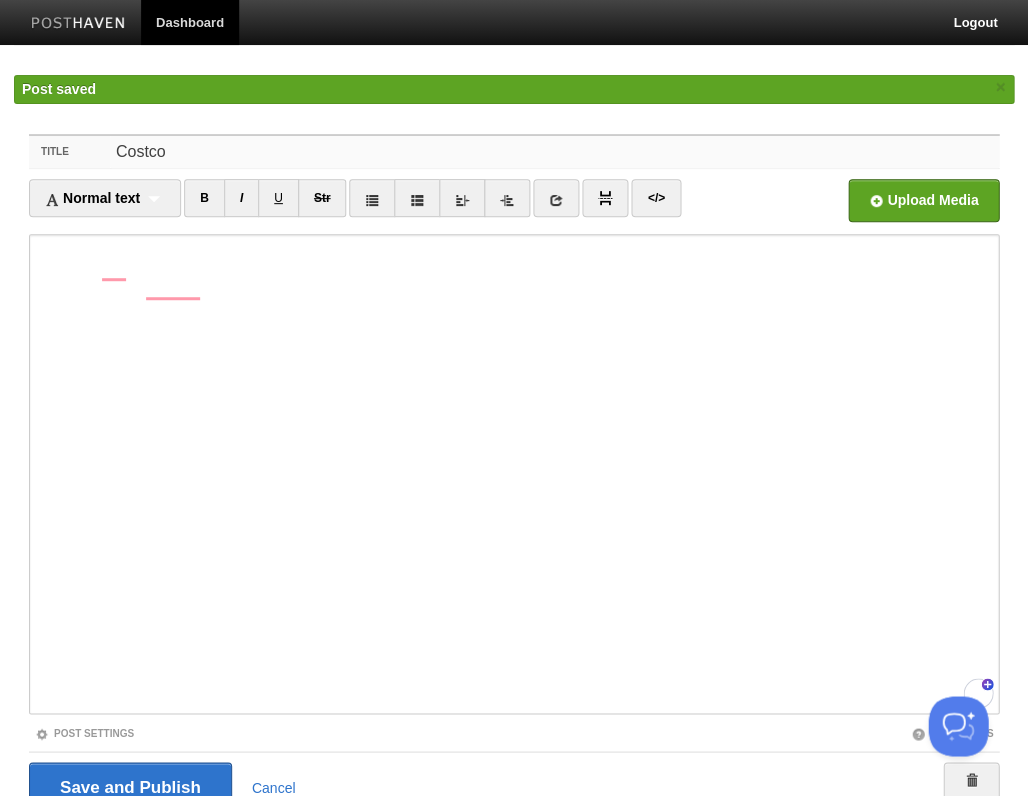 click on "Costco" at bounding box center (554, 152) 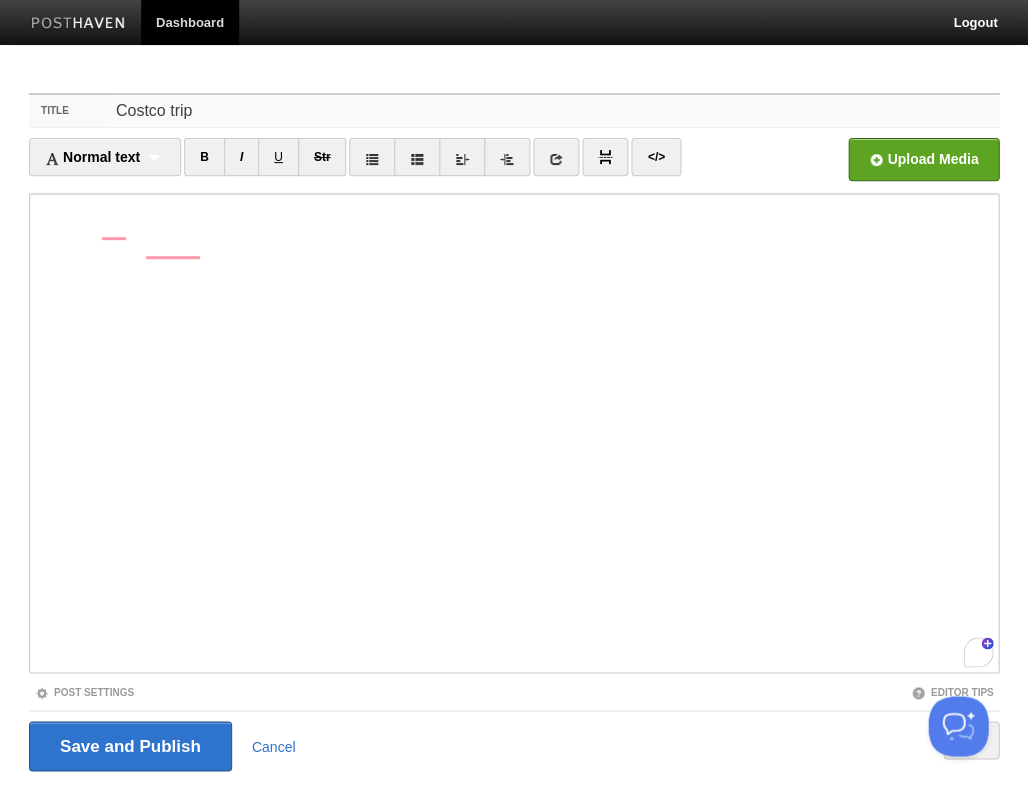type on "Costco trip" 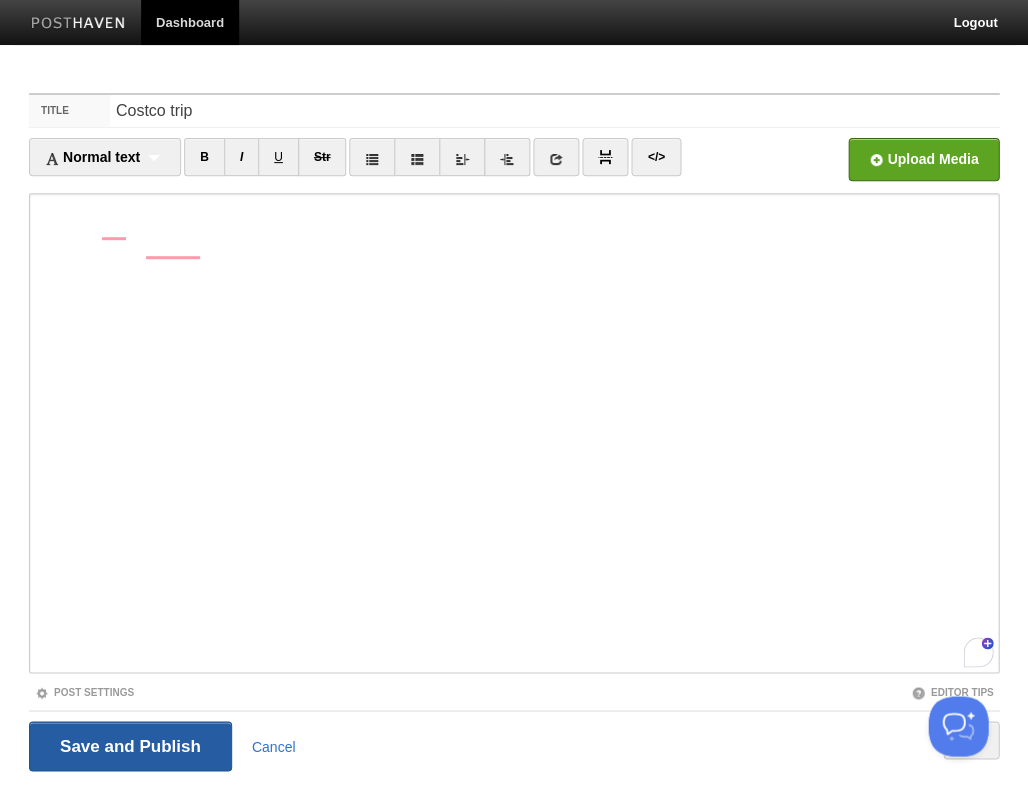 click on "Save and Publish" at bounding box center (130, 746) 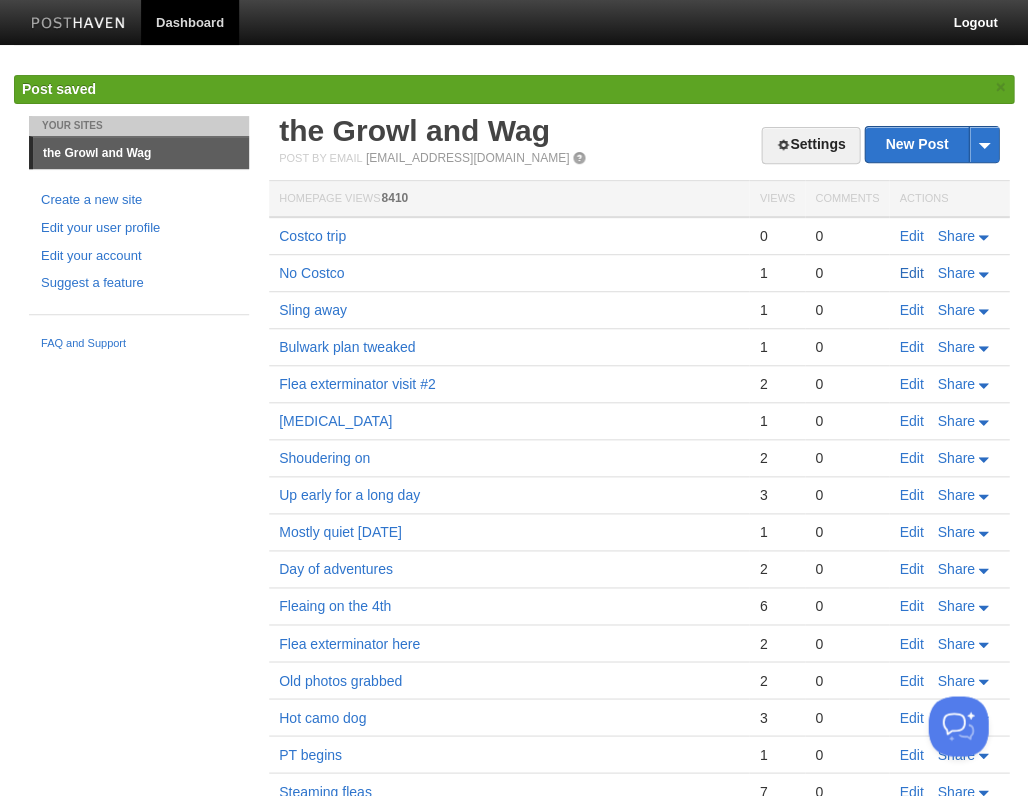 click on "Edit" at bounding box center (911, 273) 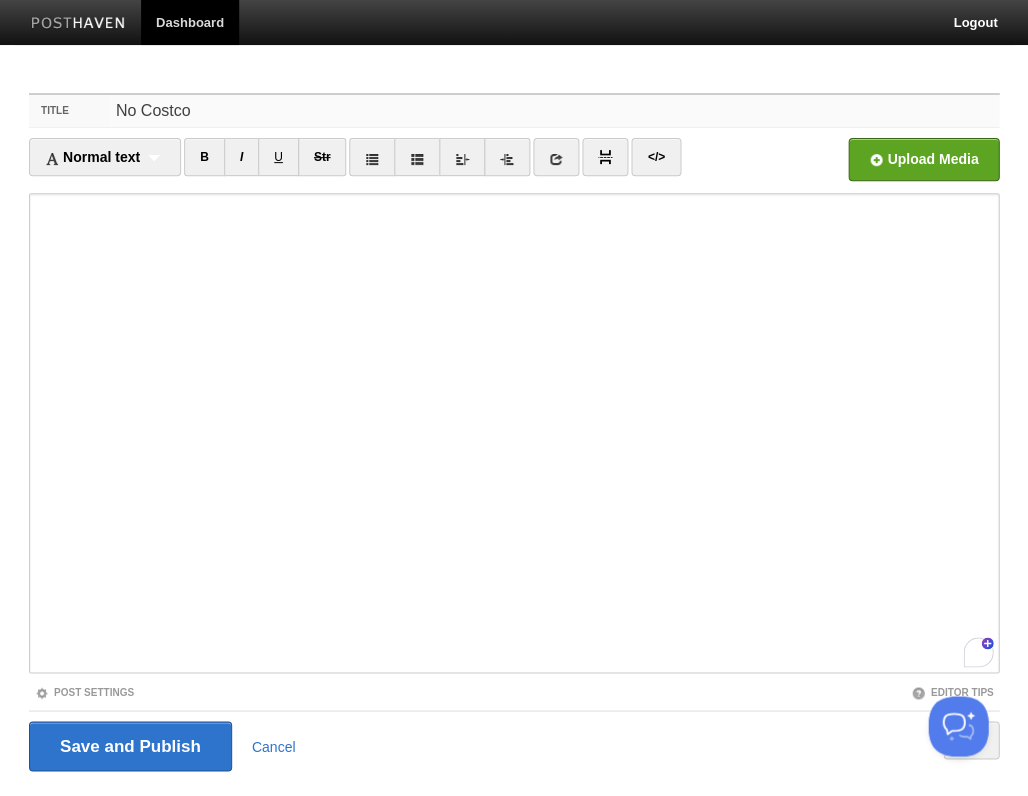 click on "No Costco" at bounding box center (554, 111) 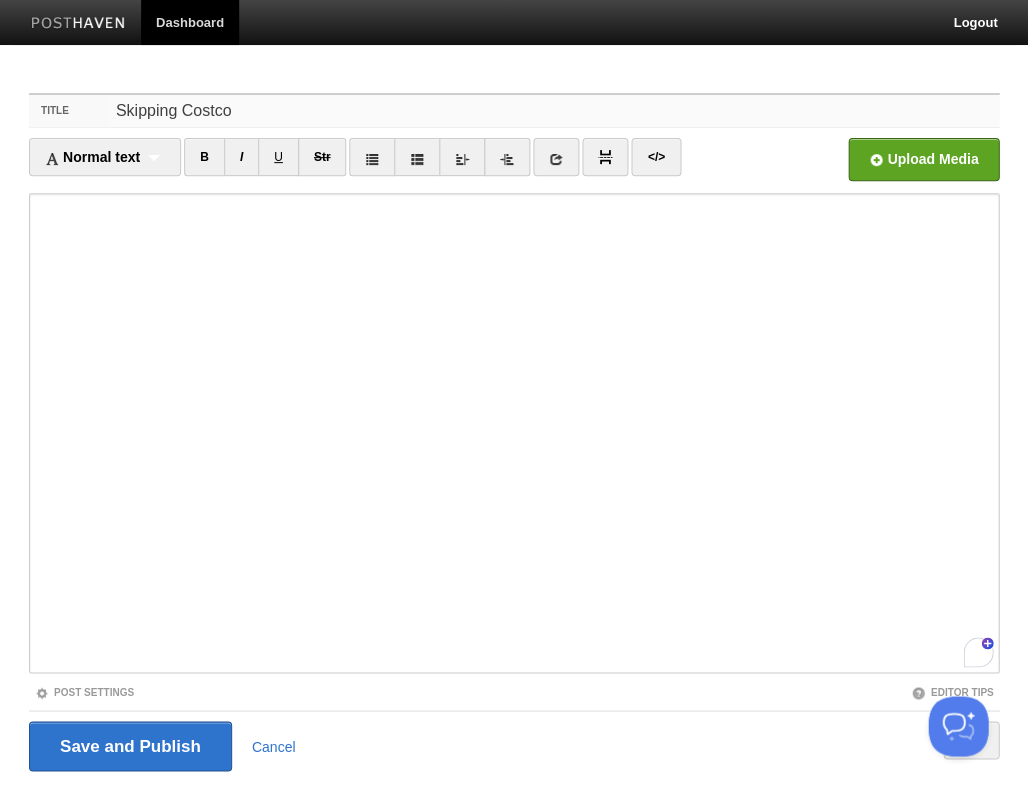 type on "Skipping Costco" 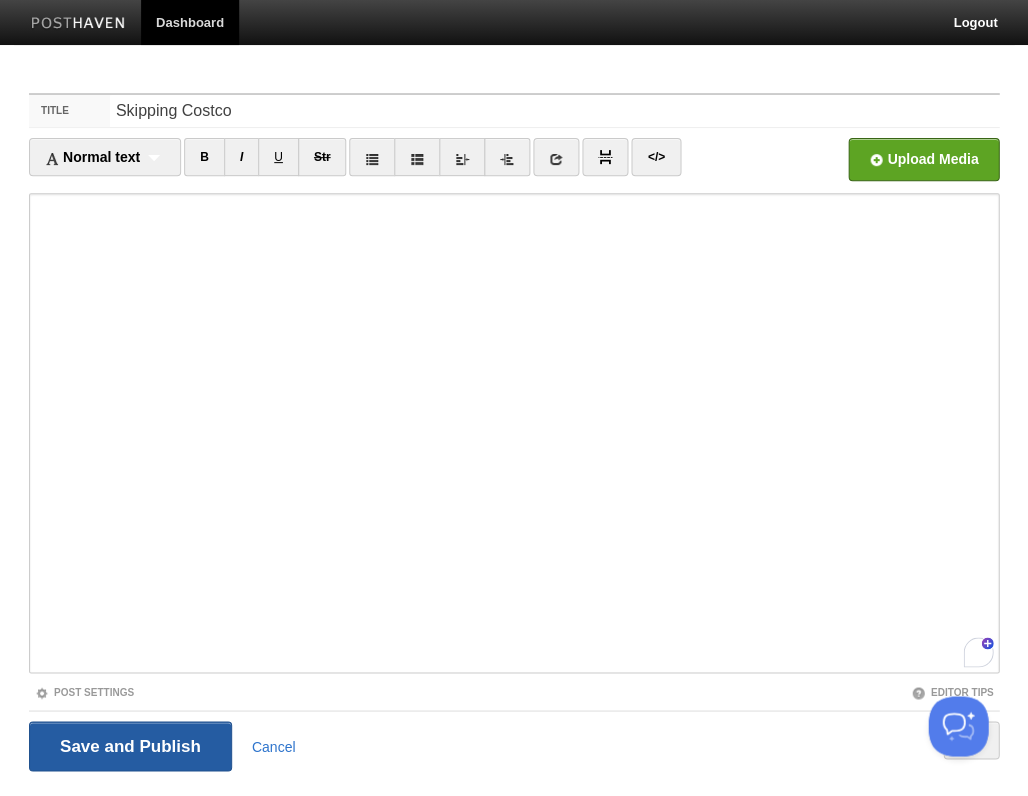 click on "Save and Publish" at bounding box center [130, 746] 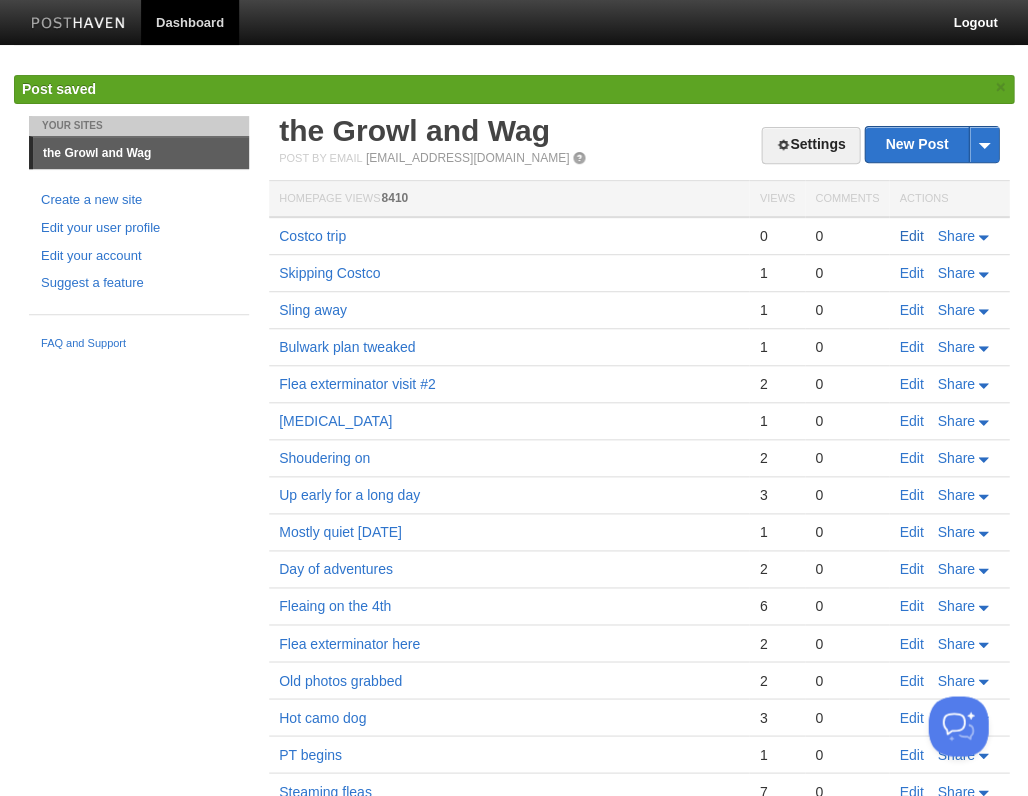 click on "Edit" at bounding box center (911, 236) 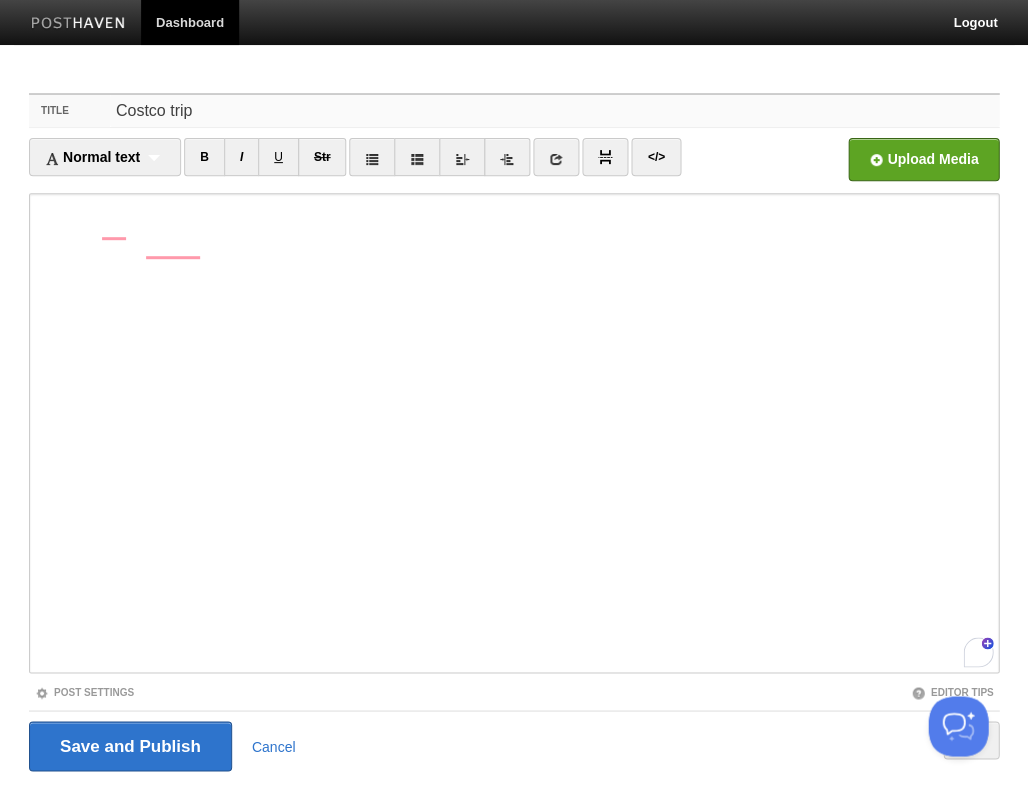 drag, startPoint x: 195, startPoint y: 109, endPoint x: 102, endPoint y: 91, distance: 94.72592 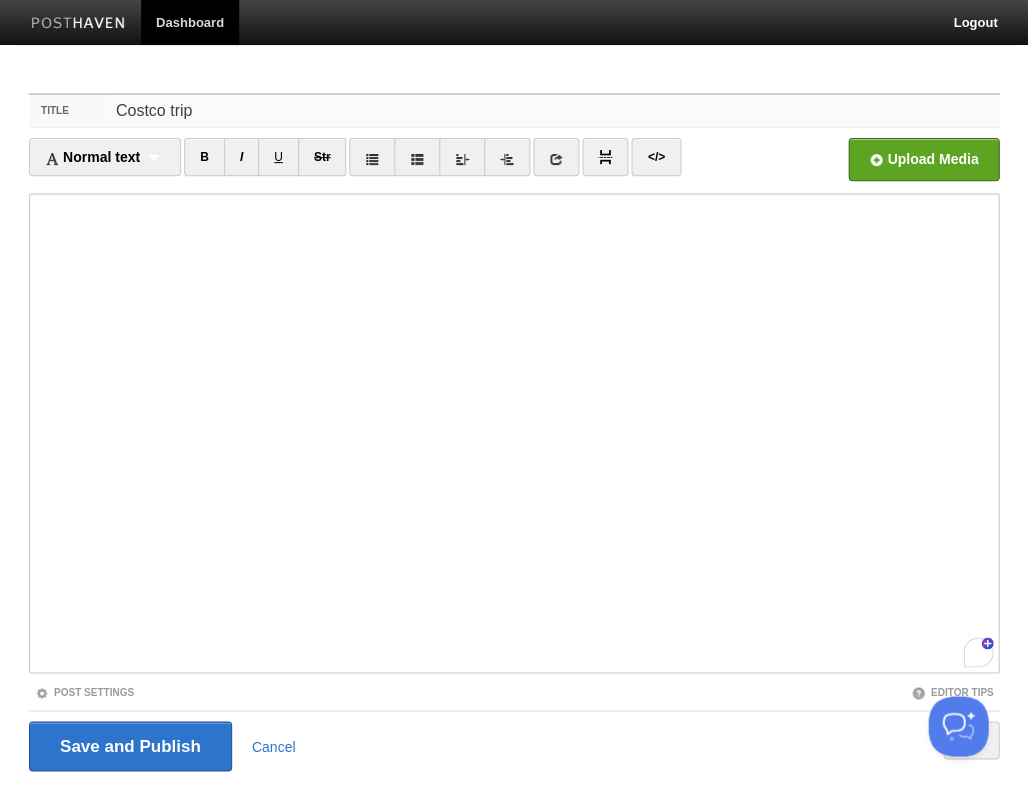 scroll, scrollTop: 495, scrollLeft: 0, axis: vertical 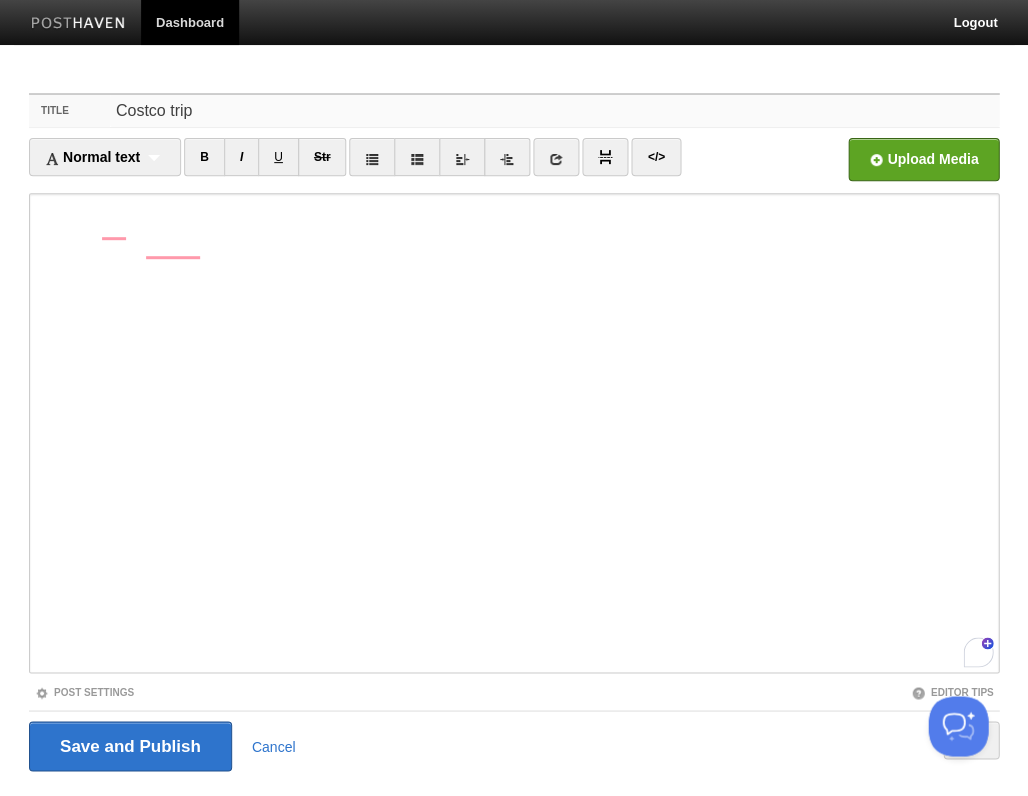 click on "Costco trip" at bounding box center [554, 111] 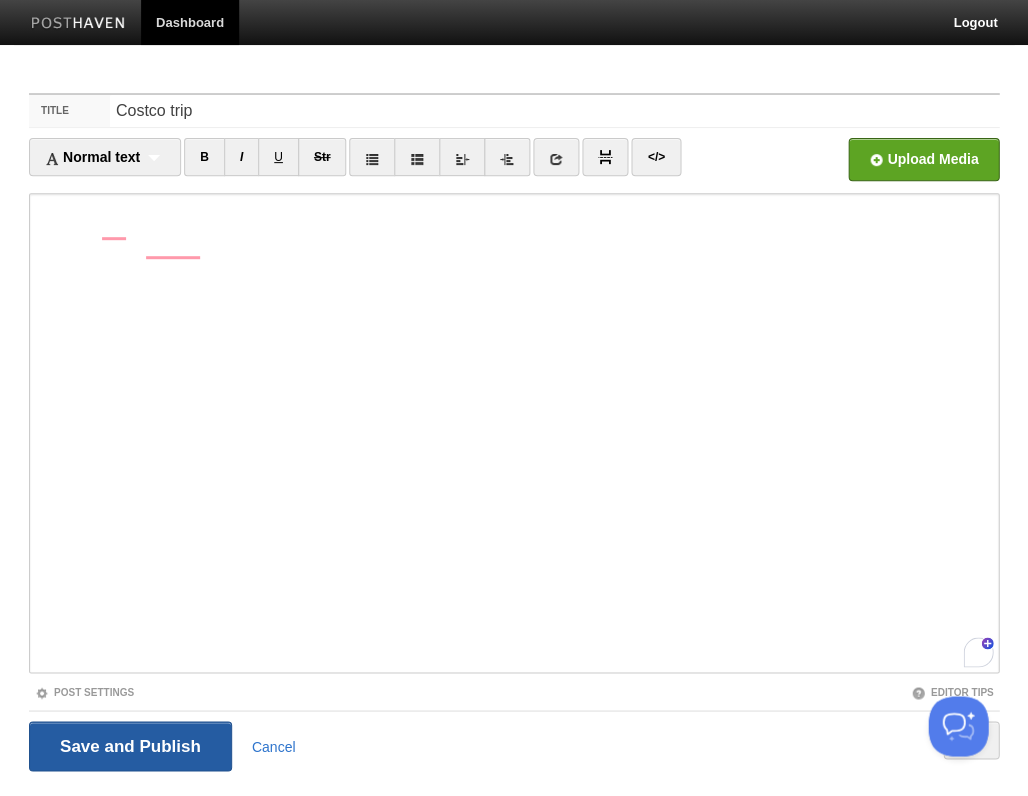 click on "Save and Publish" at bounding box center (130, 746) 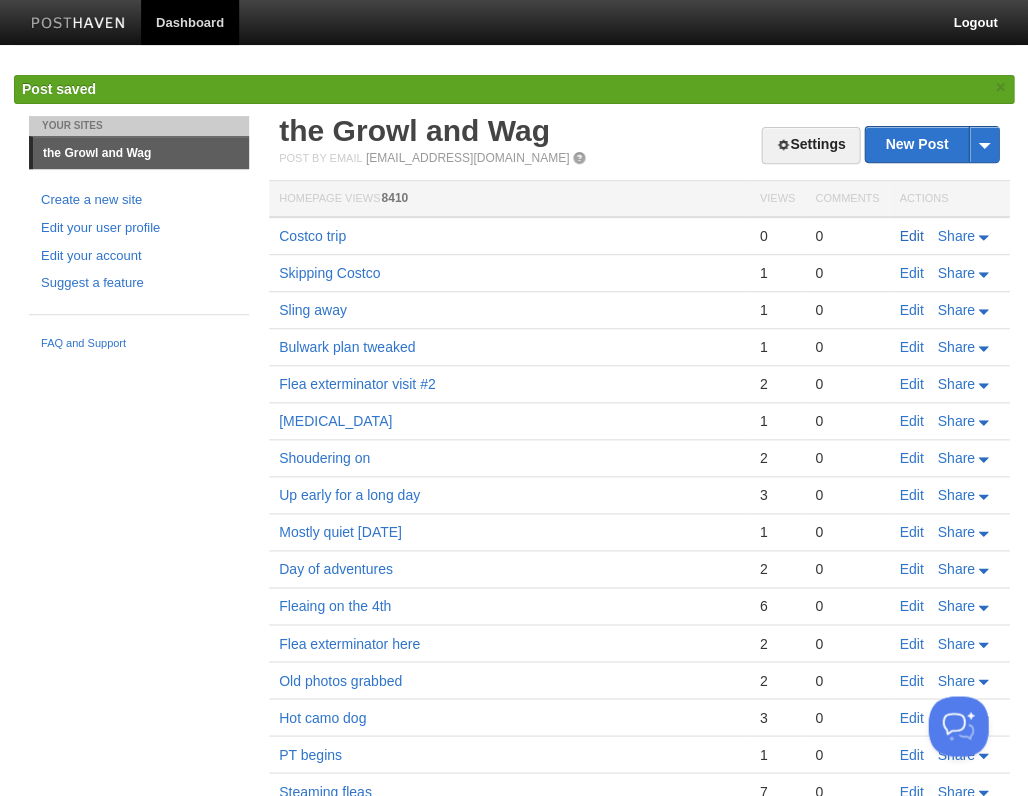 click on "Edit" at bounding box center (911, 236) 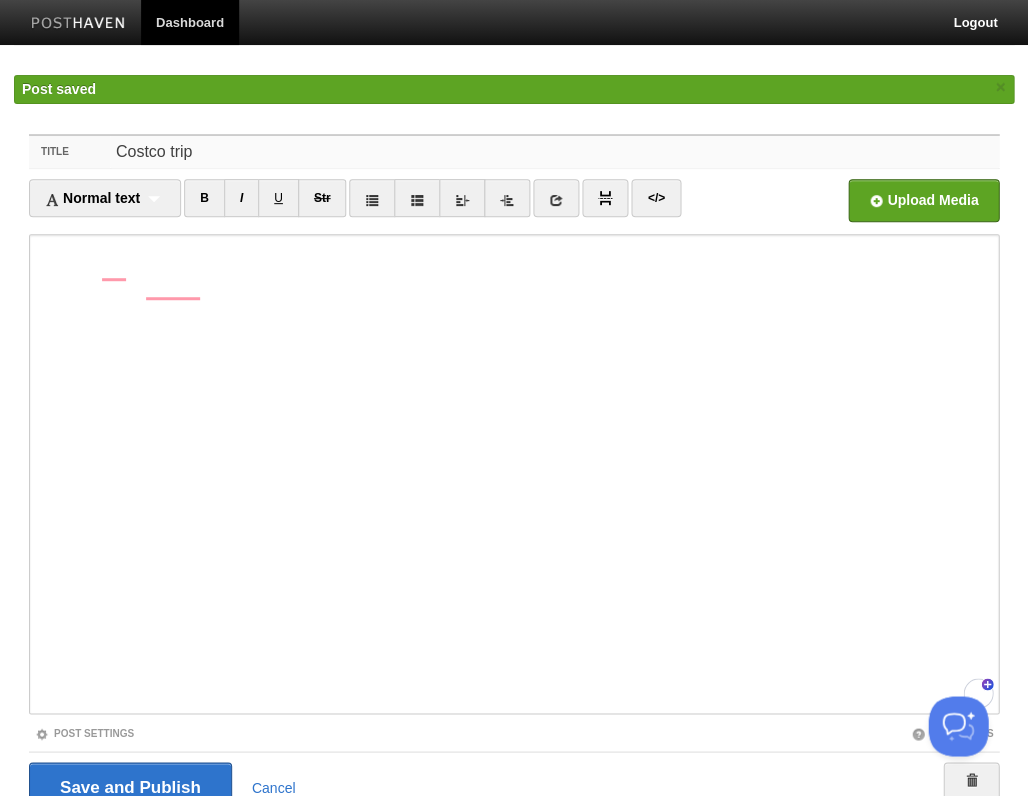 drag, startPoint x: 228, startPoint y: 152, endPoint x: 205, endPoint y: 148, distance: 23.345236 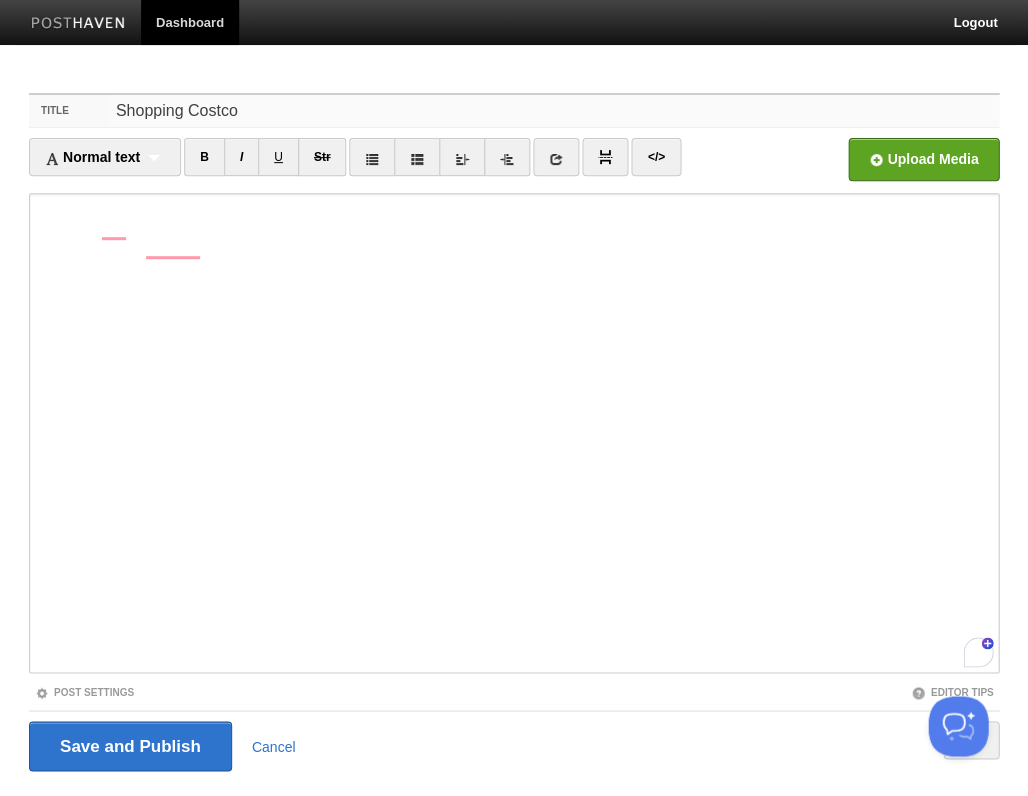 type on "Shopping Costco" 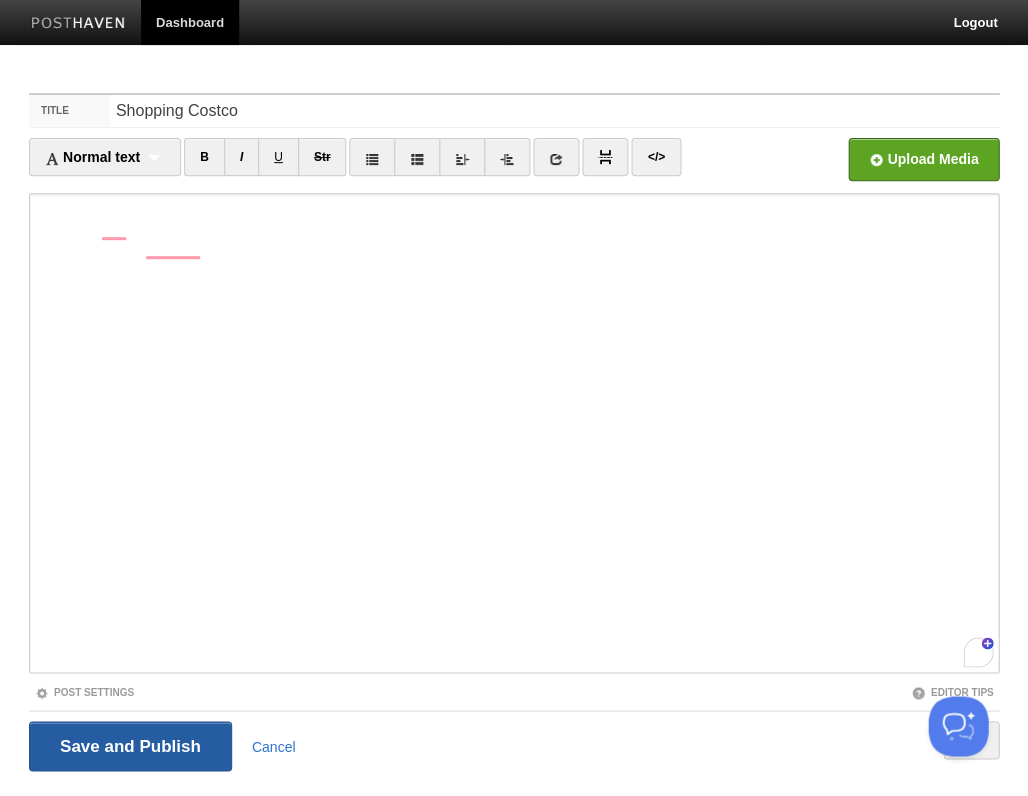 click on "Save and Publish" at bounding box center [130, 746] 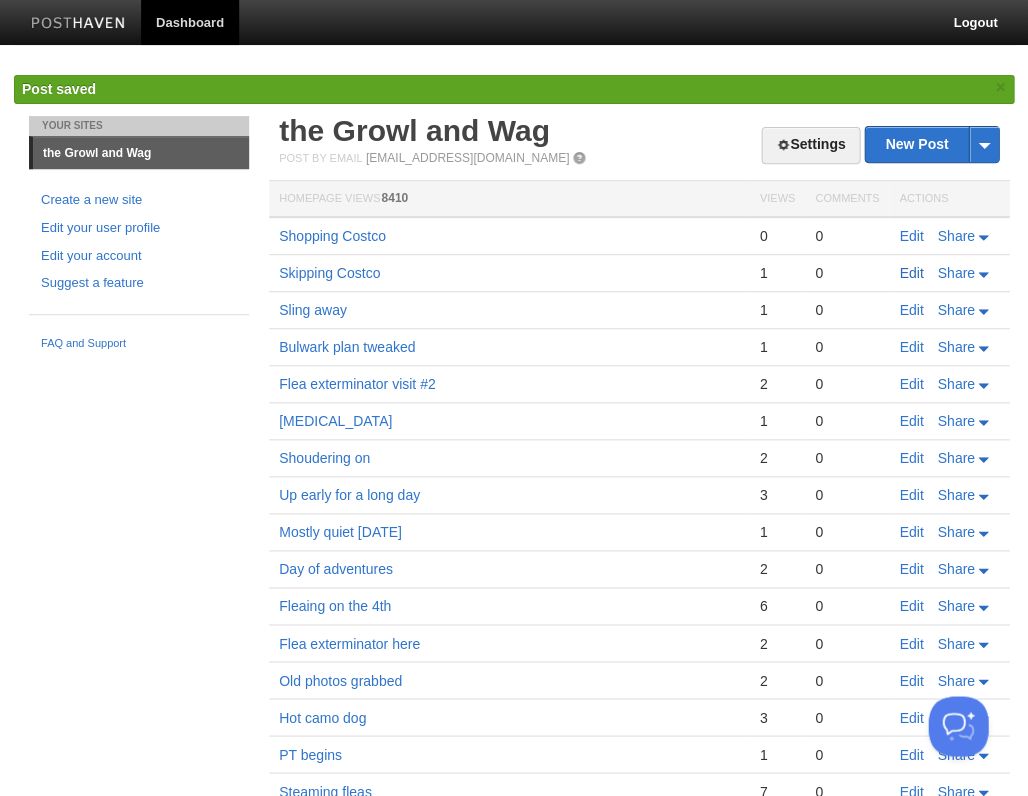 click on "Edit" at bounding box center [911, 273] 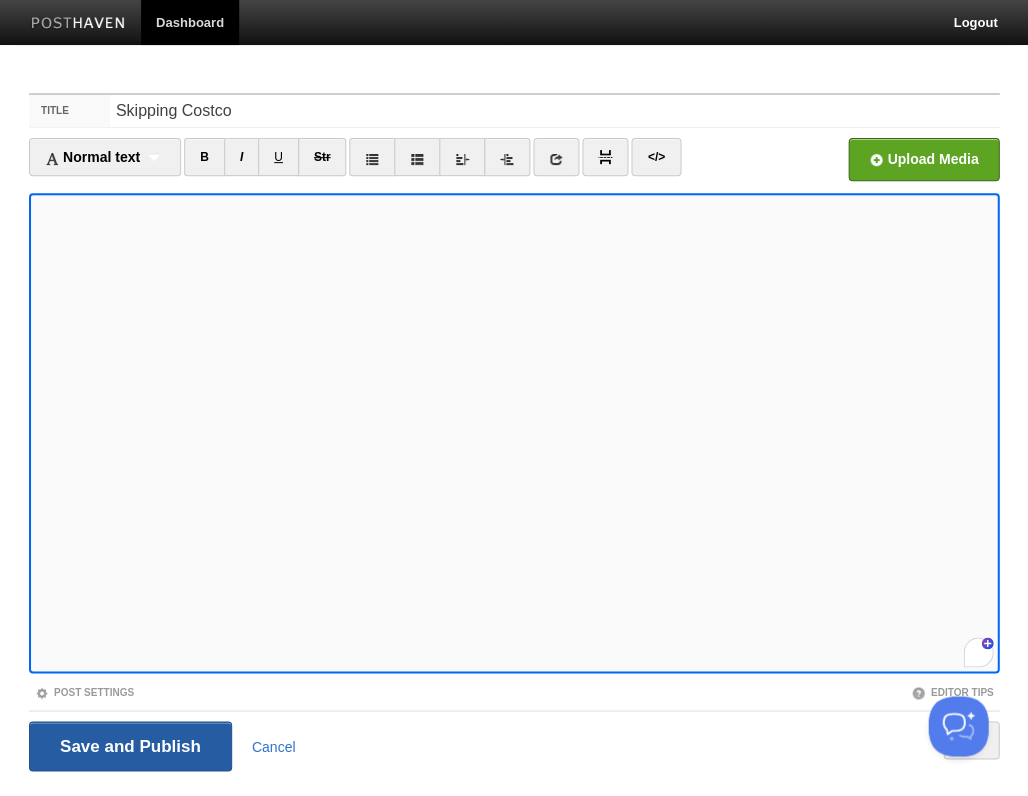 click on "Save and Publish" at bounding box center (130, 746) 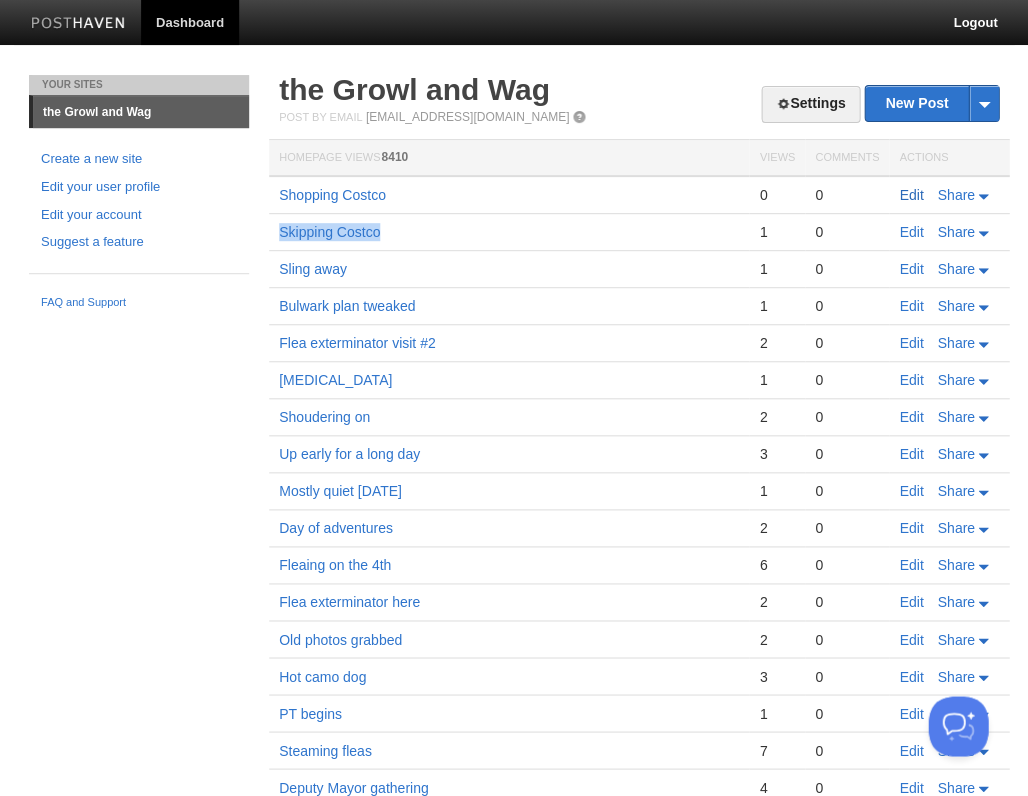 click on "Edit" at bounding box center [911, 195] 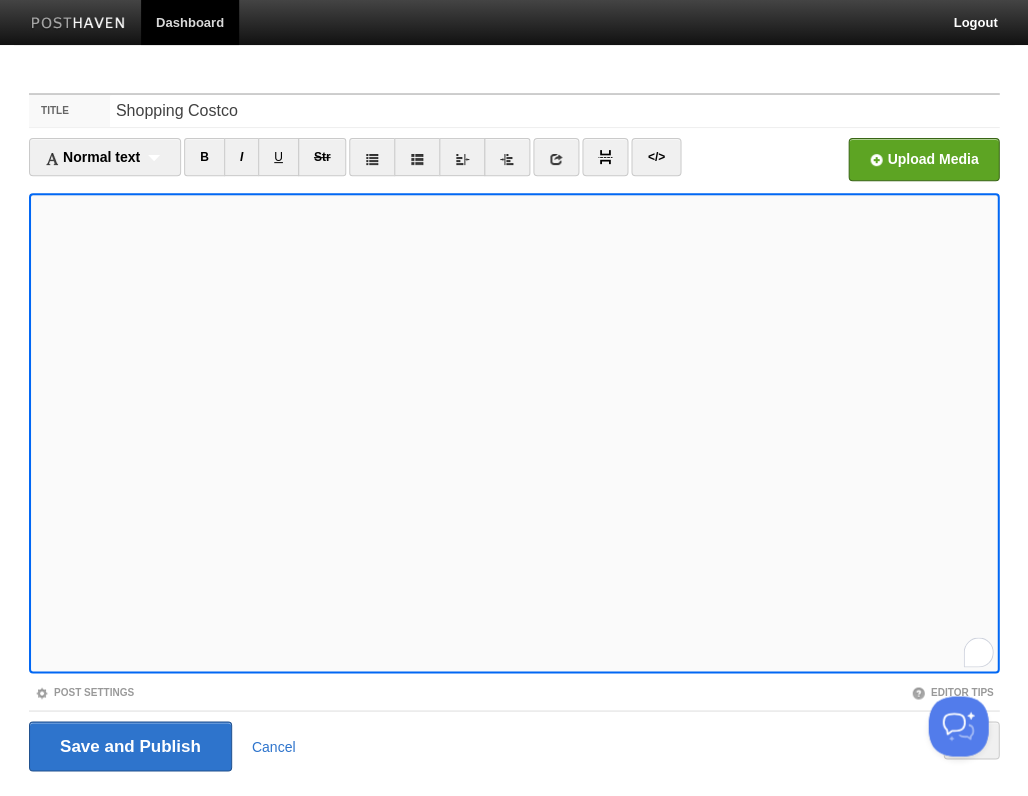 scroll, scrollTop: 495, scrollLeft: 0, axis: vertical 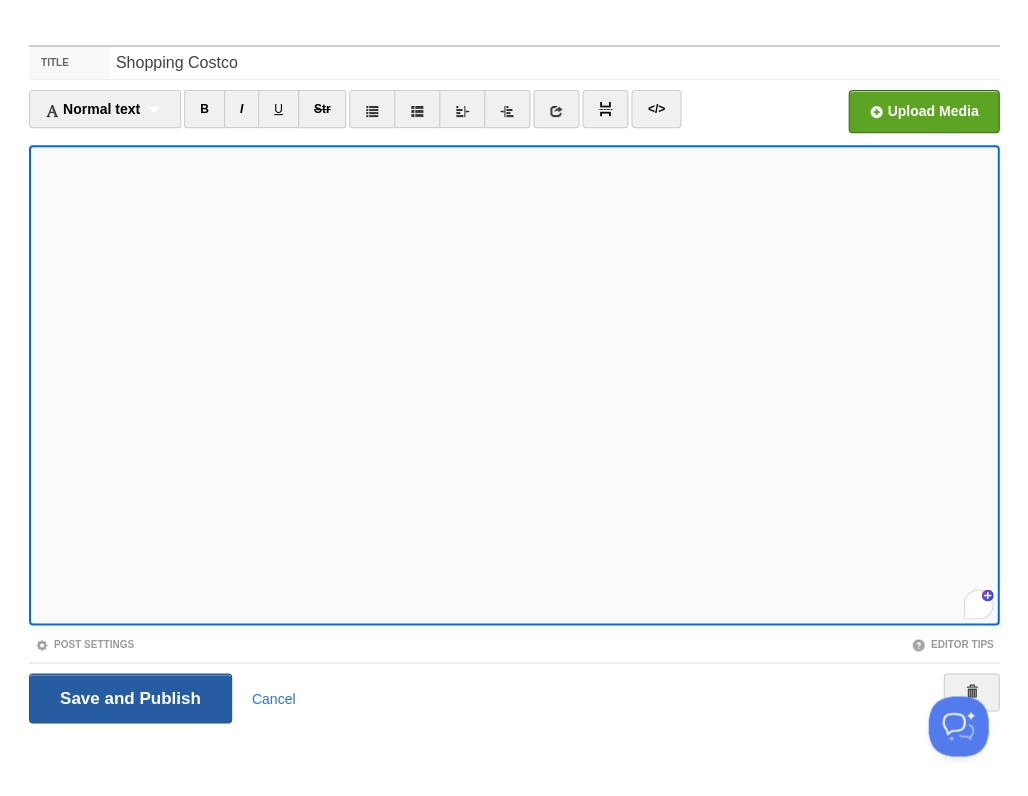 click on "Save and Publish" at bounding box center (130, 698) 